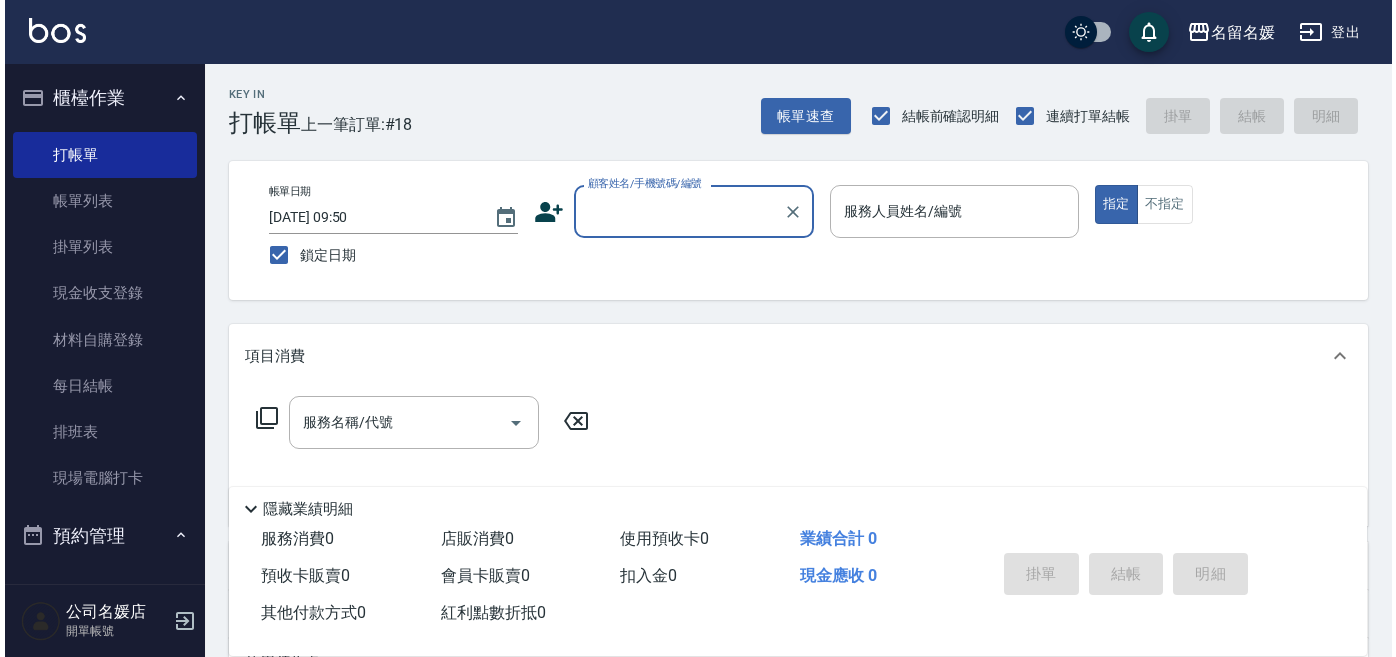 scroll, scrollTop: 0, scrollLeft: 0, axis: both 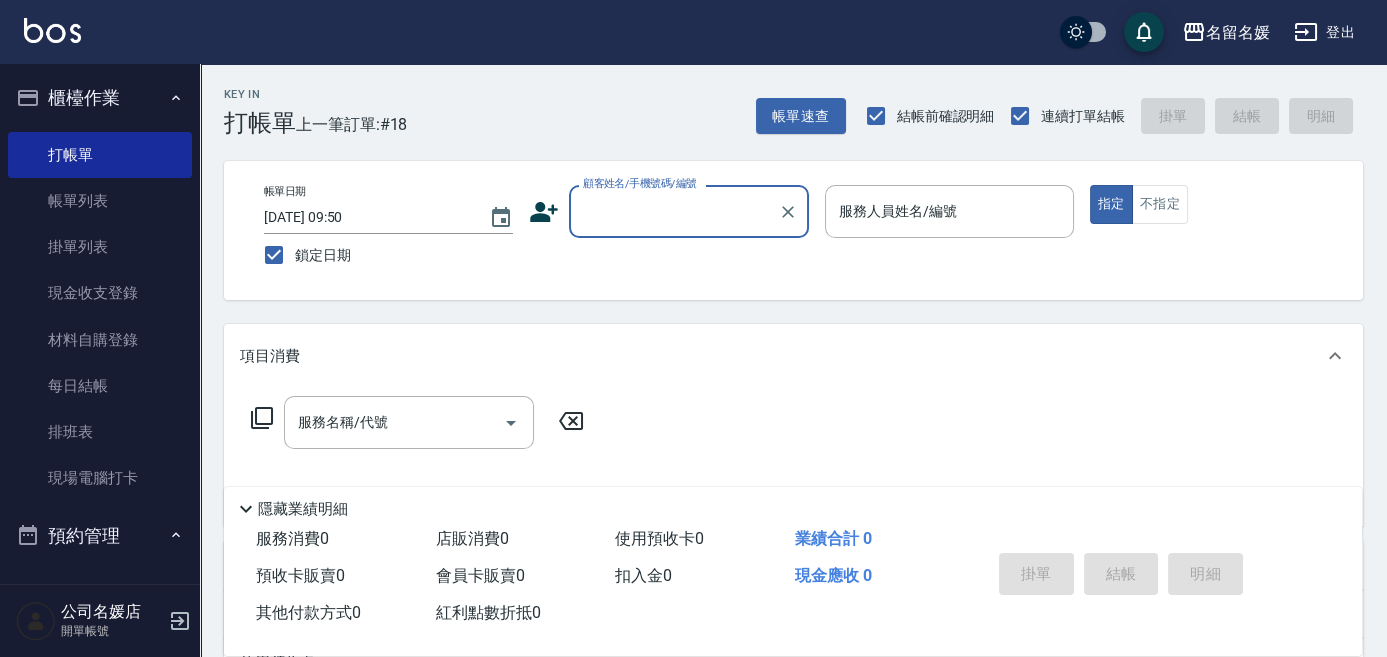 click on "顧客姓名/手機號碼/編號" at bounding box center [674, 211] 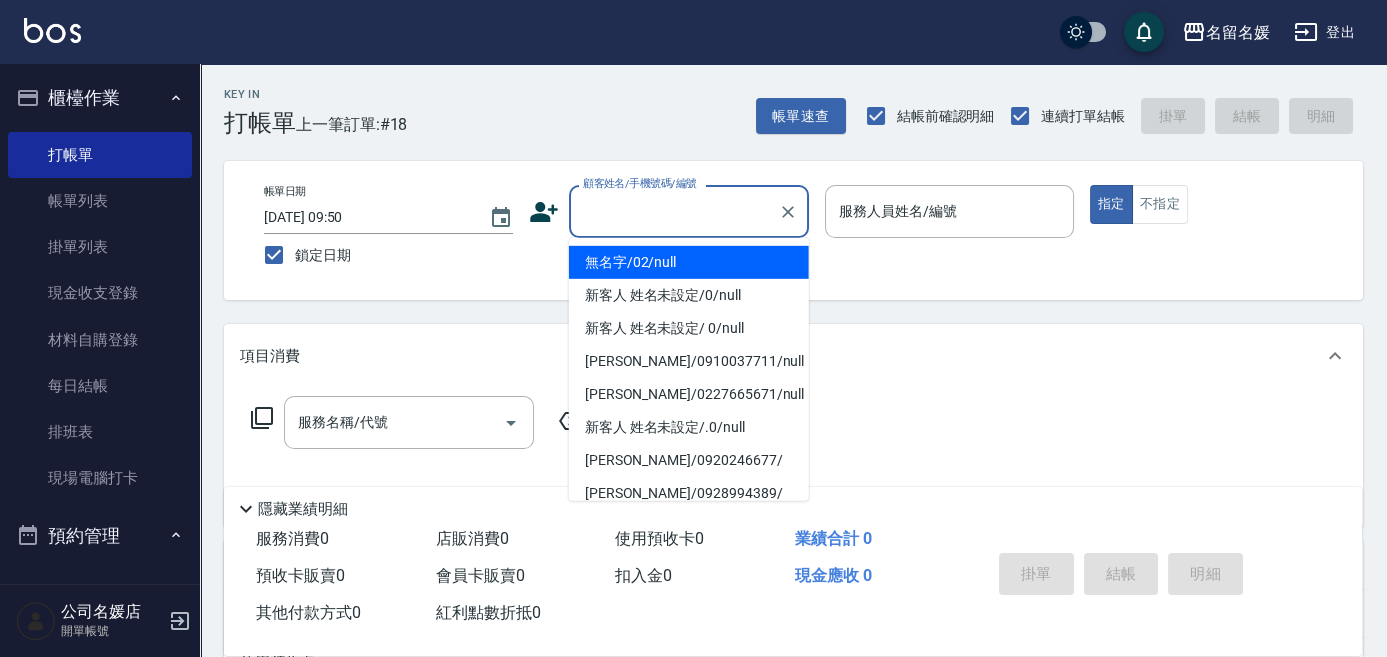 click on "無名字/02/null" at bounding box center [689, 262] 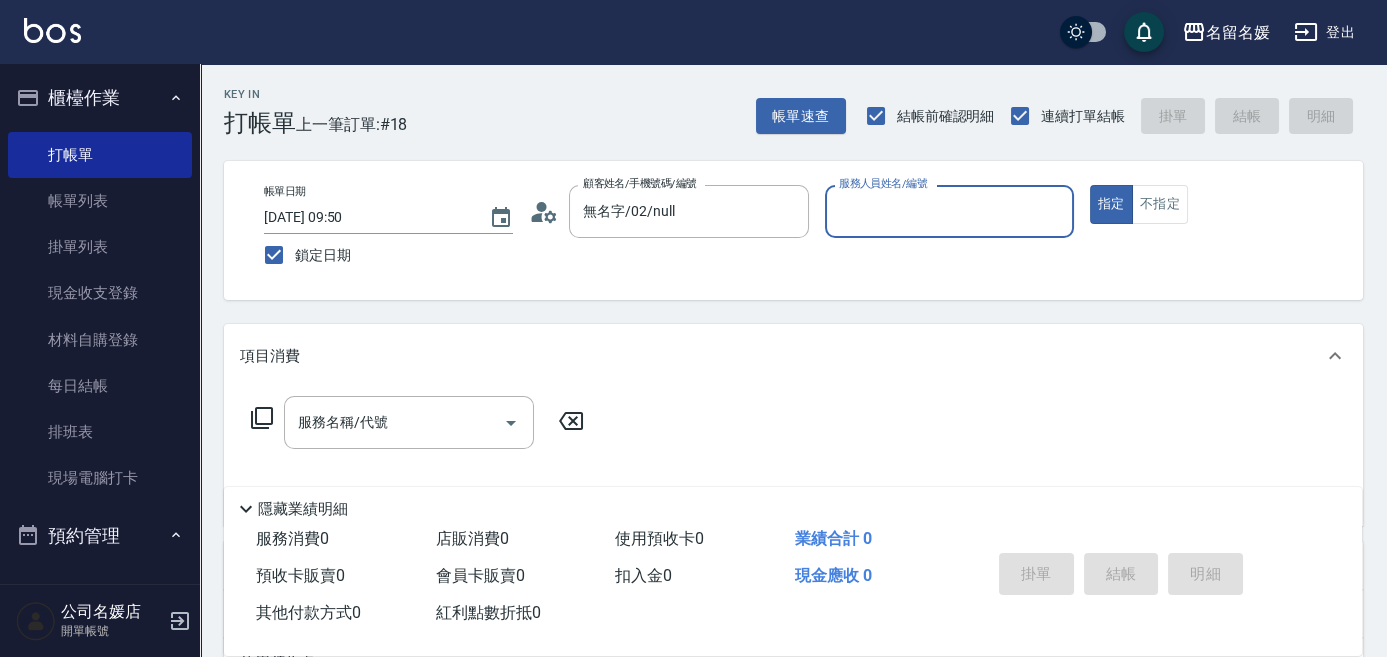 click on "服務人員姓名/編號" at bounding box center [949, 211] 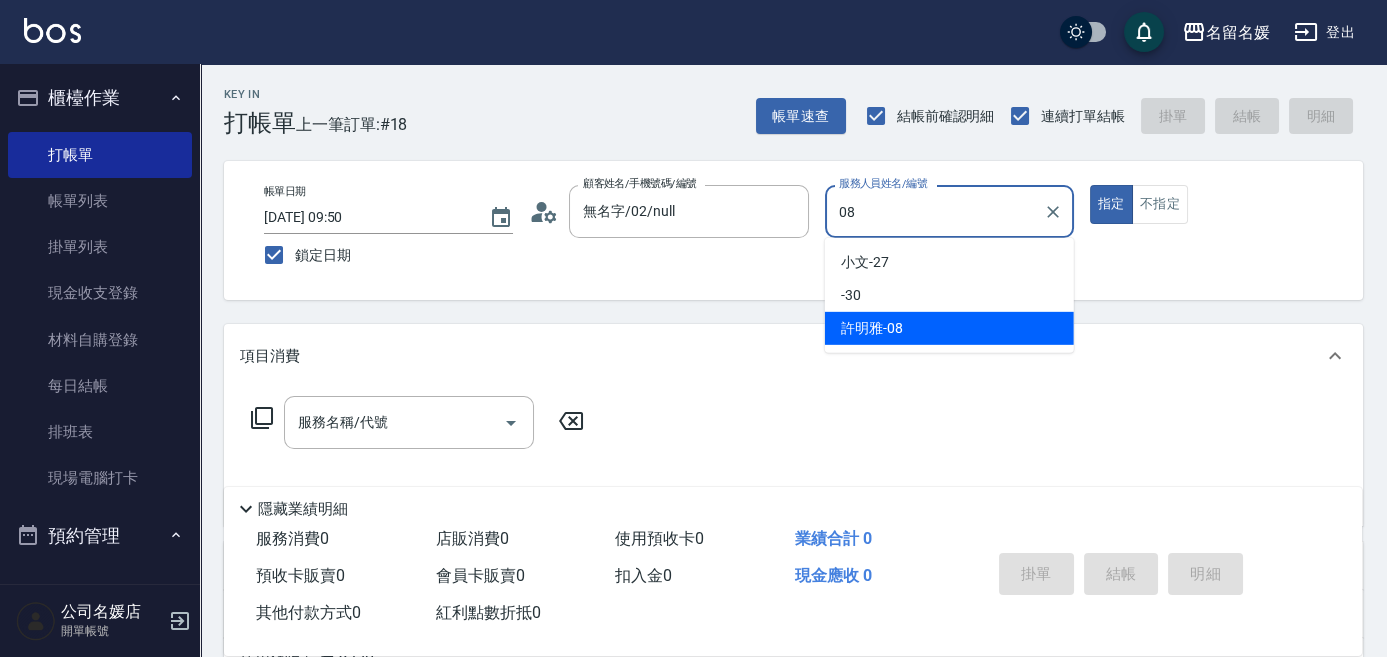 click on "[PERSON_NAME]-08" at bounding box center (949, 328) 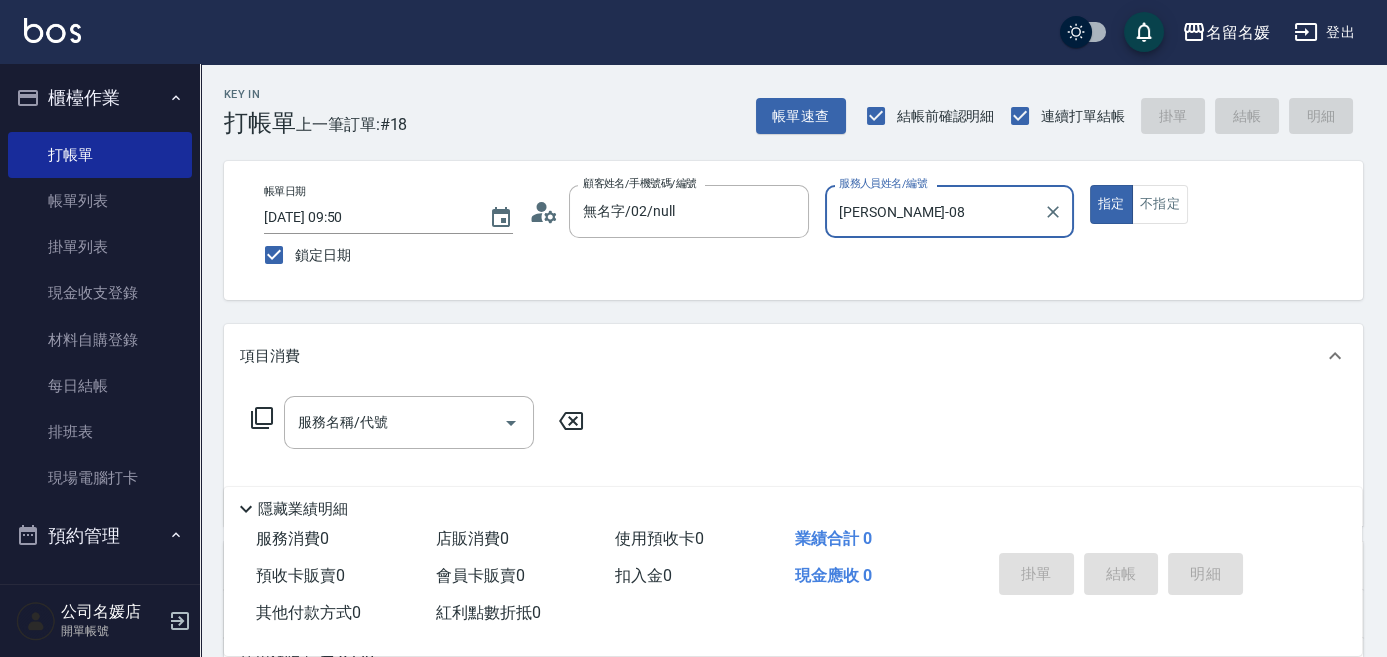 type on "[PERSON_NAME]-08" 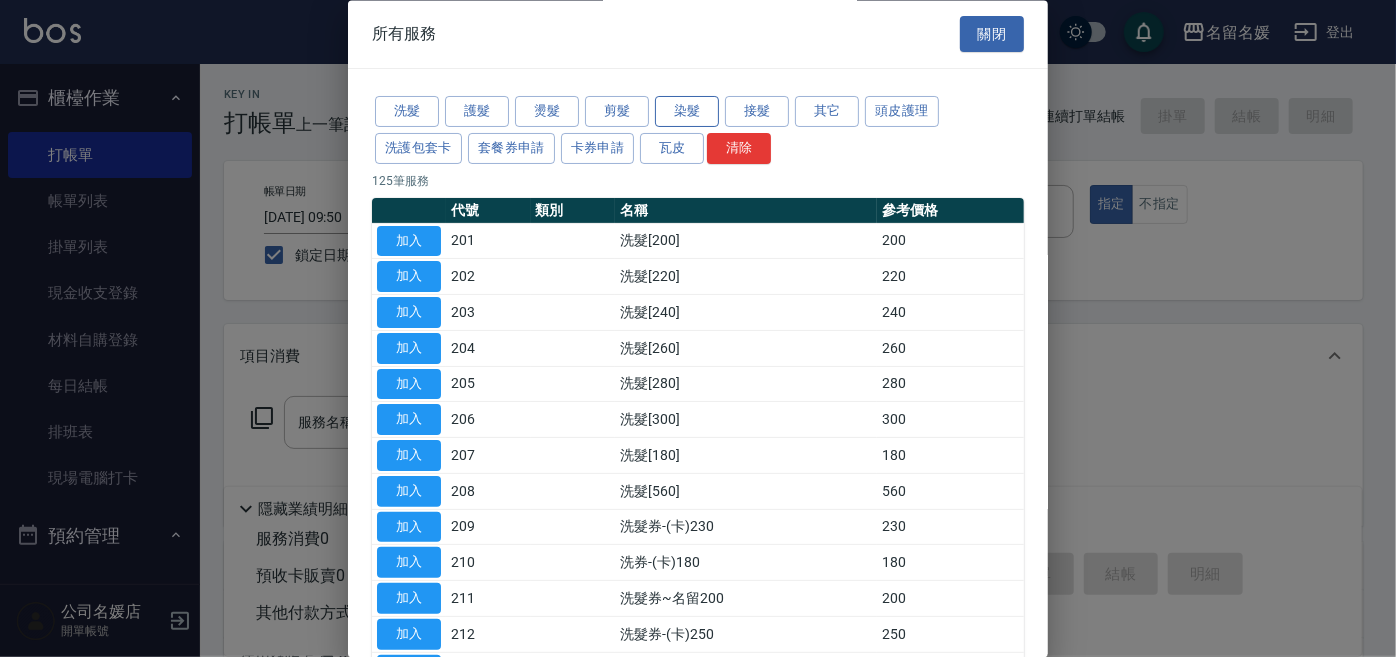 click on "染髮" at bounding box center [687, 112] 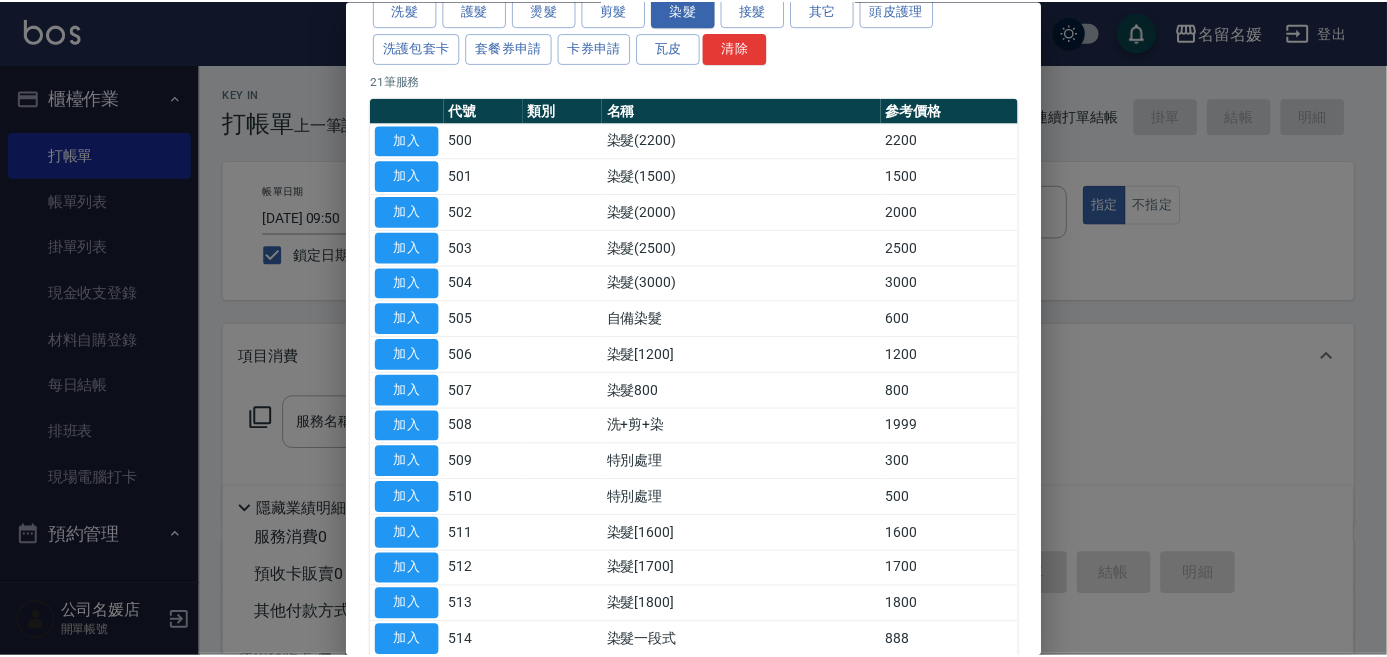 scroll, scrollTop: 181, scrollLeft: 0, axis: vertical 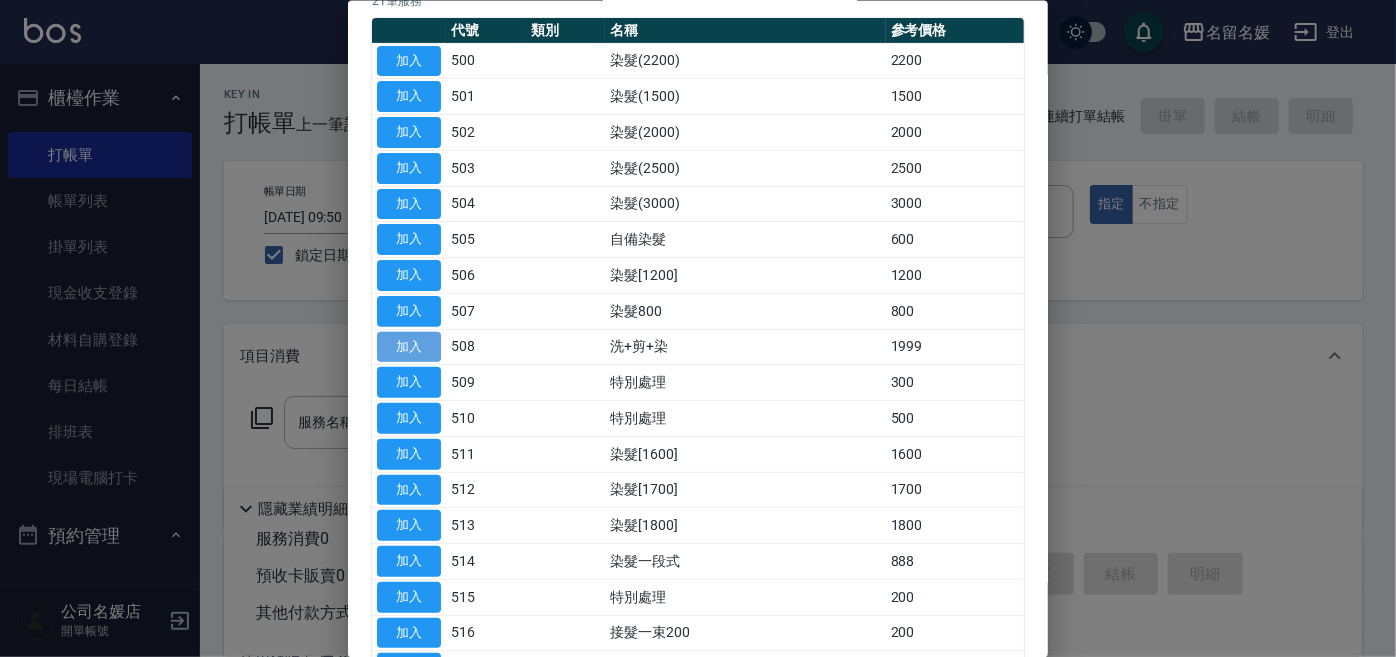 click on "加入" at bounding box center [409, 346] 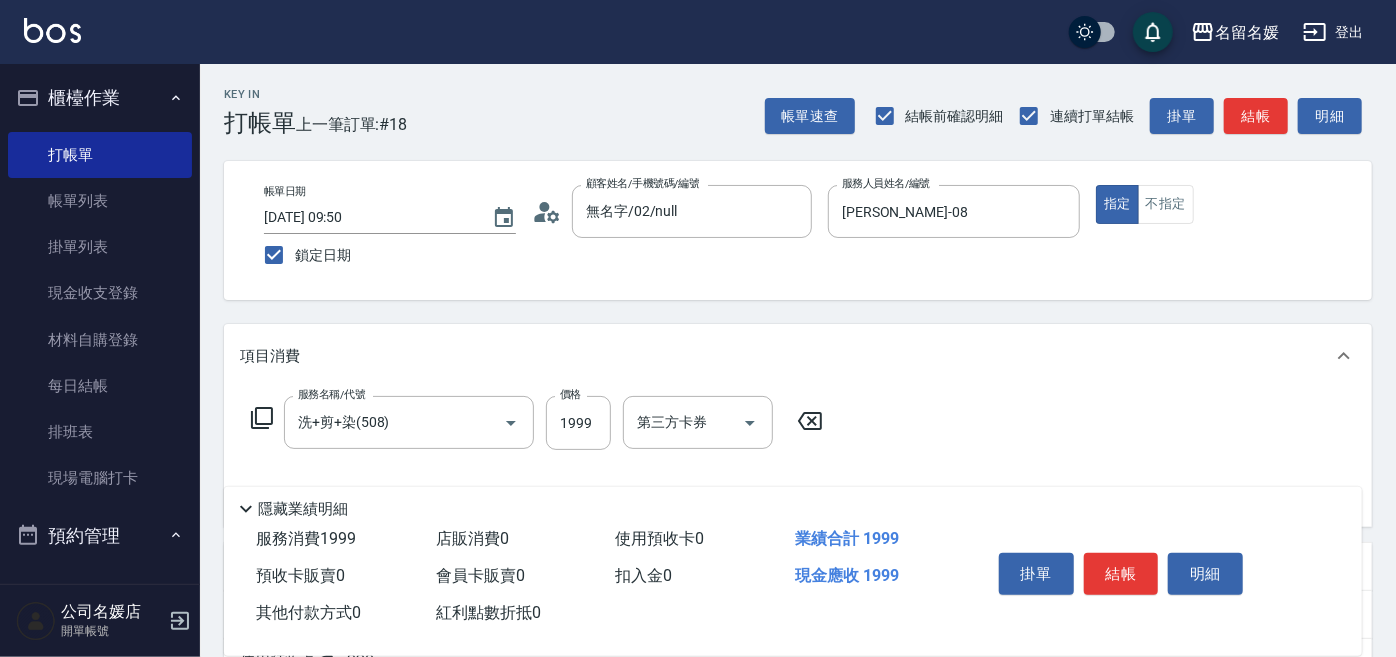 type on "洗+剪+染(508)" 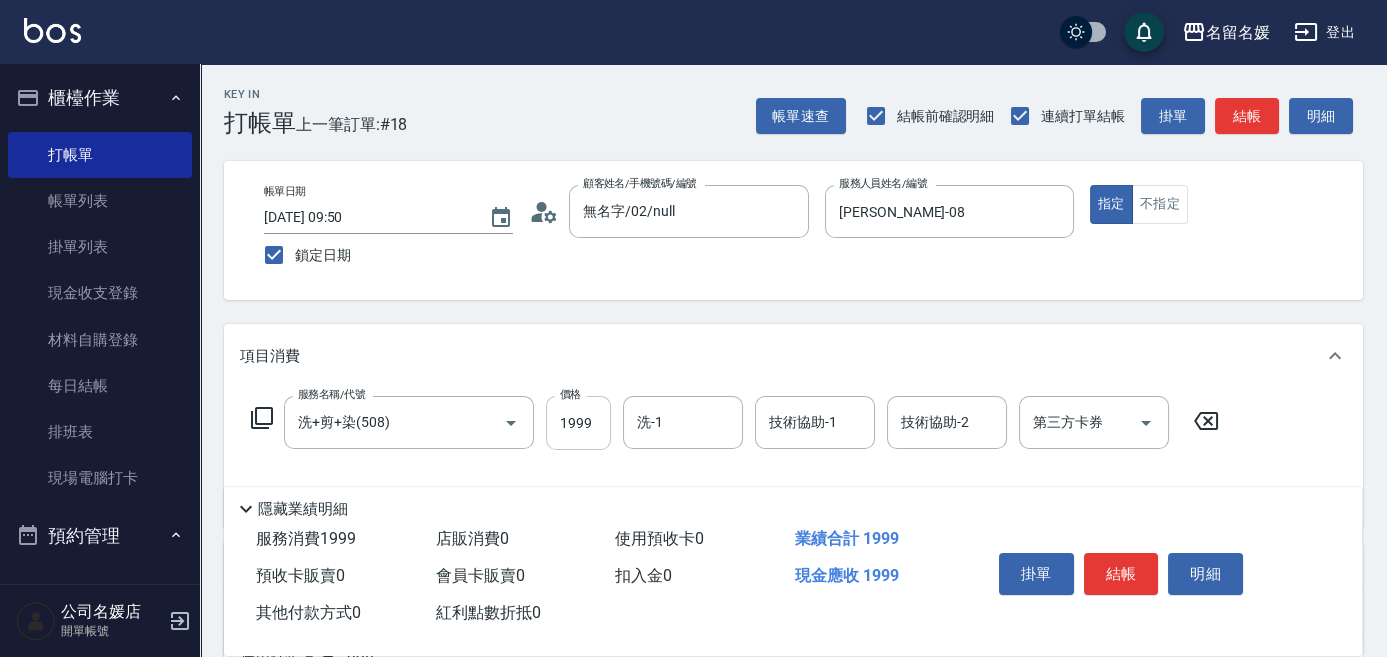 click on "1999" at bounding box center (578, 423) 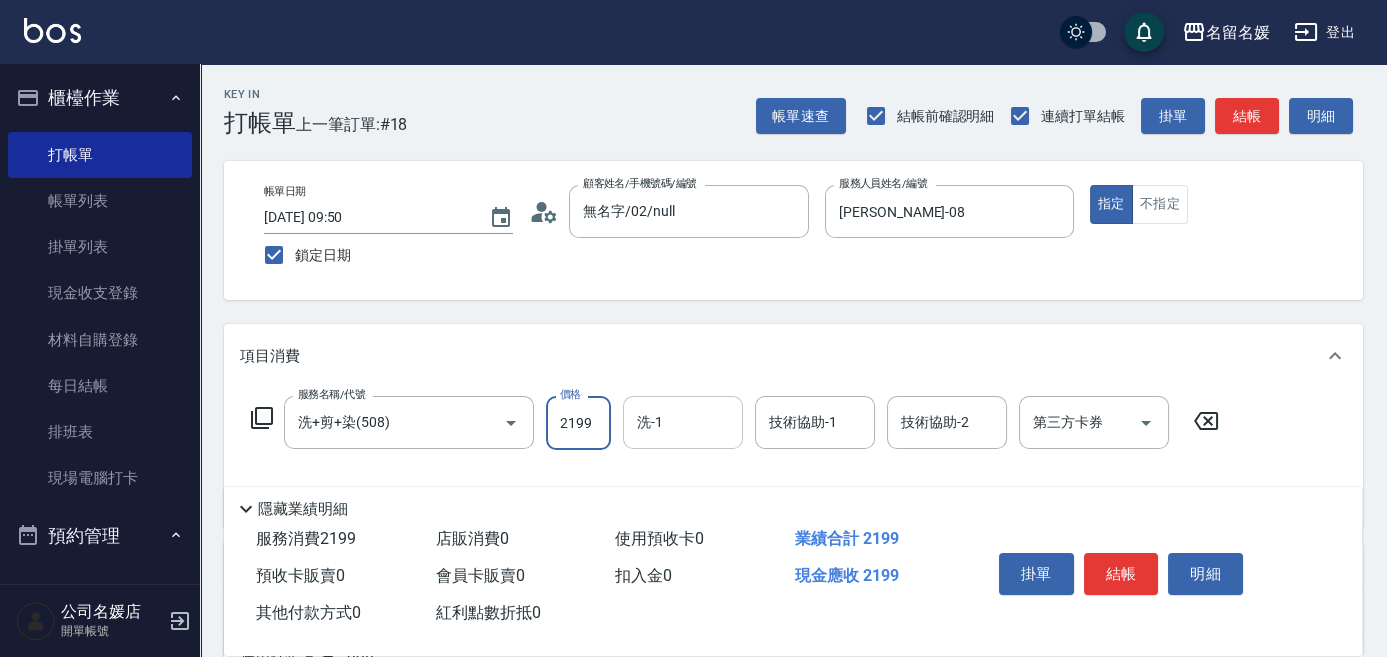 type on "2199" 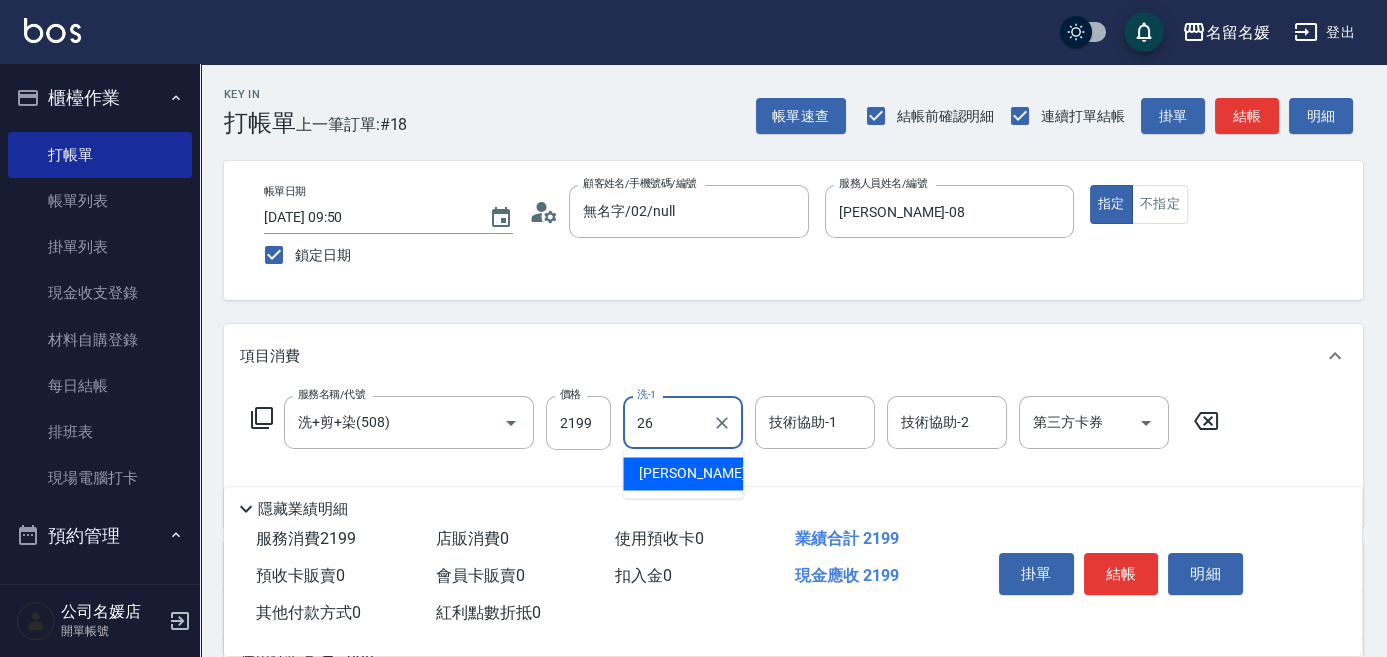 click on "[PERSON_NAME]-26" at bounding box center (683, 473) 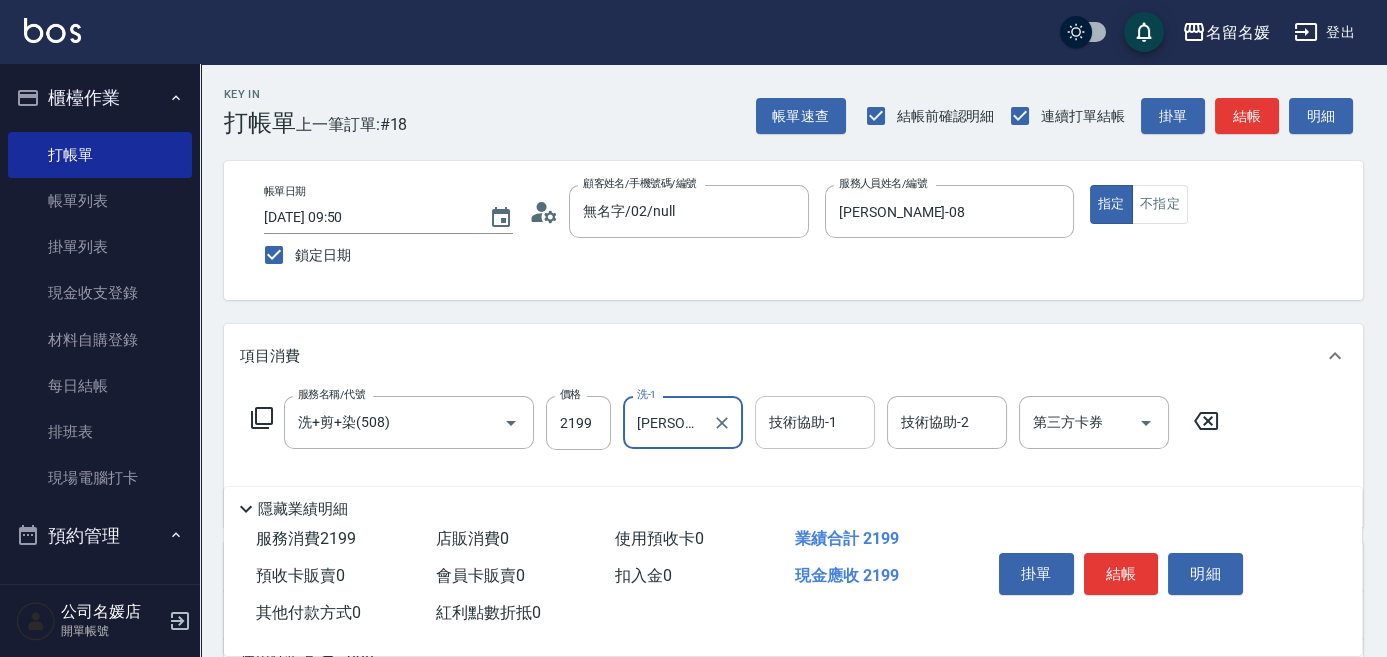 type on "[PERSON_NAME]-26" 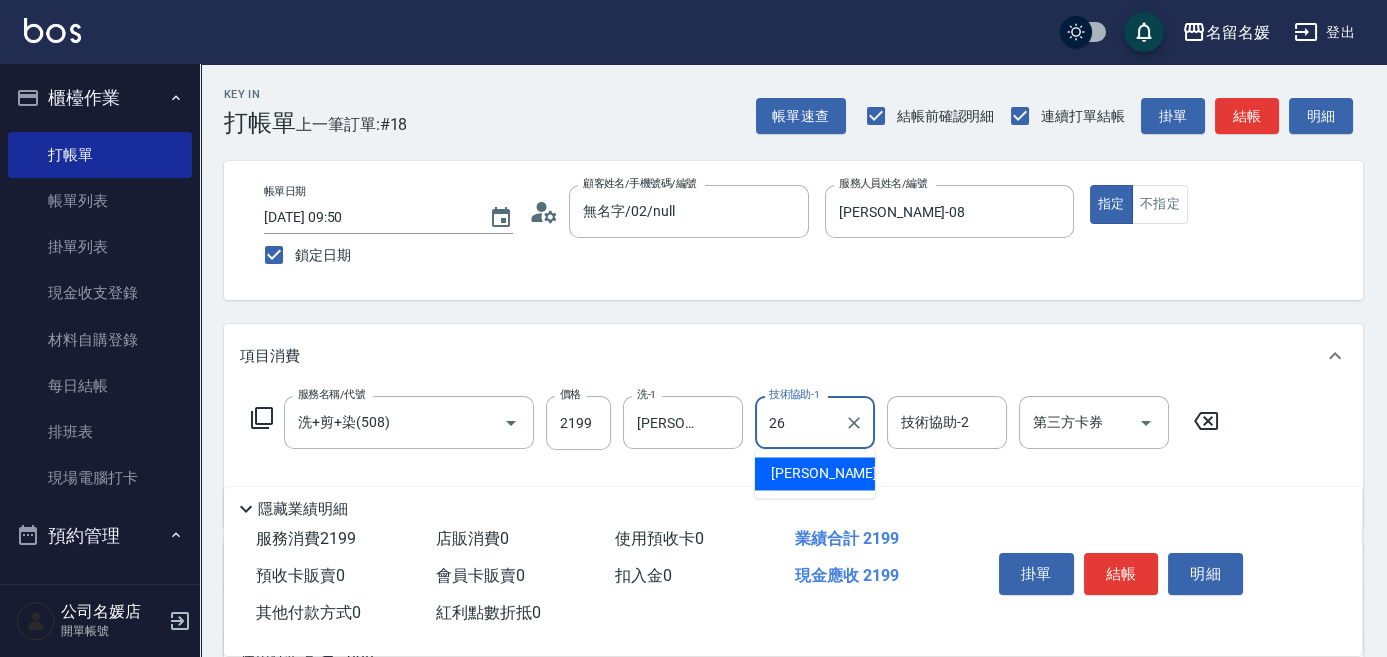click on "[PERSON_NAME]-26" at bounding box center (834, 473) 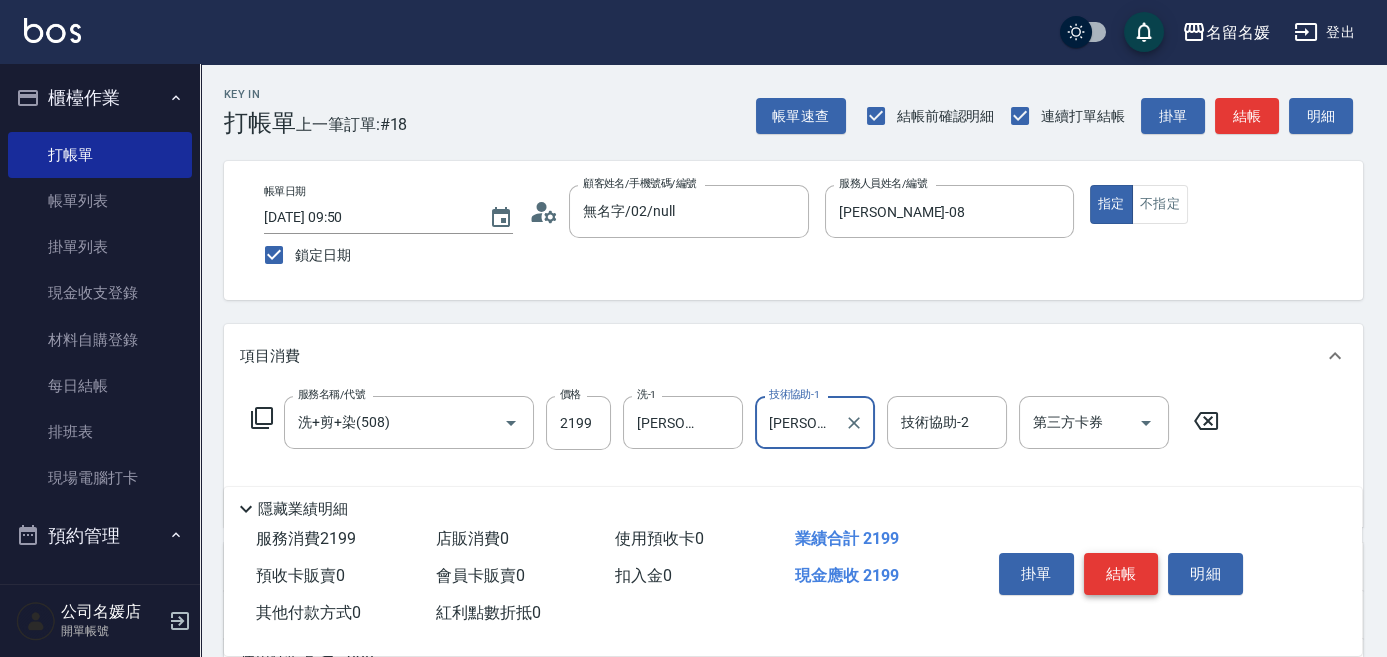 type on "[PERSON_NAME]-26" 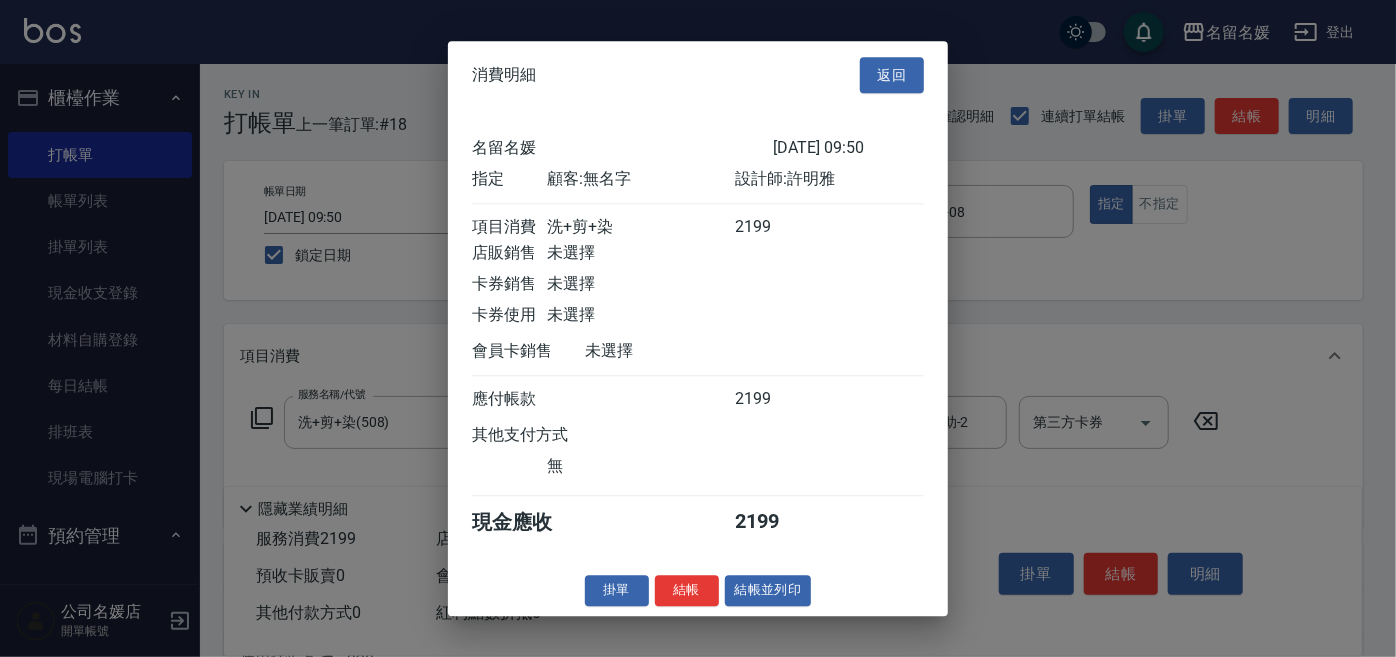 click on "結帳" at bounding box center (687, 590) 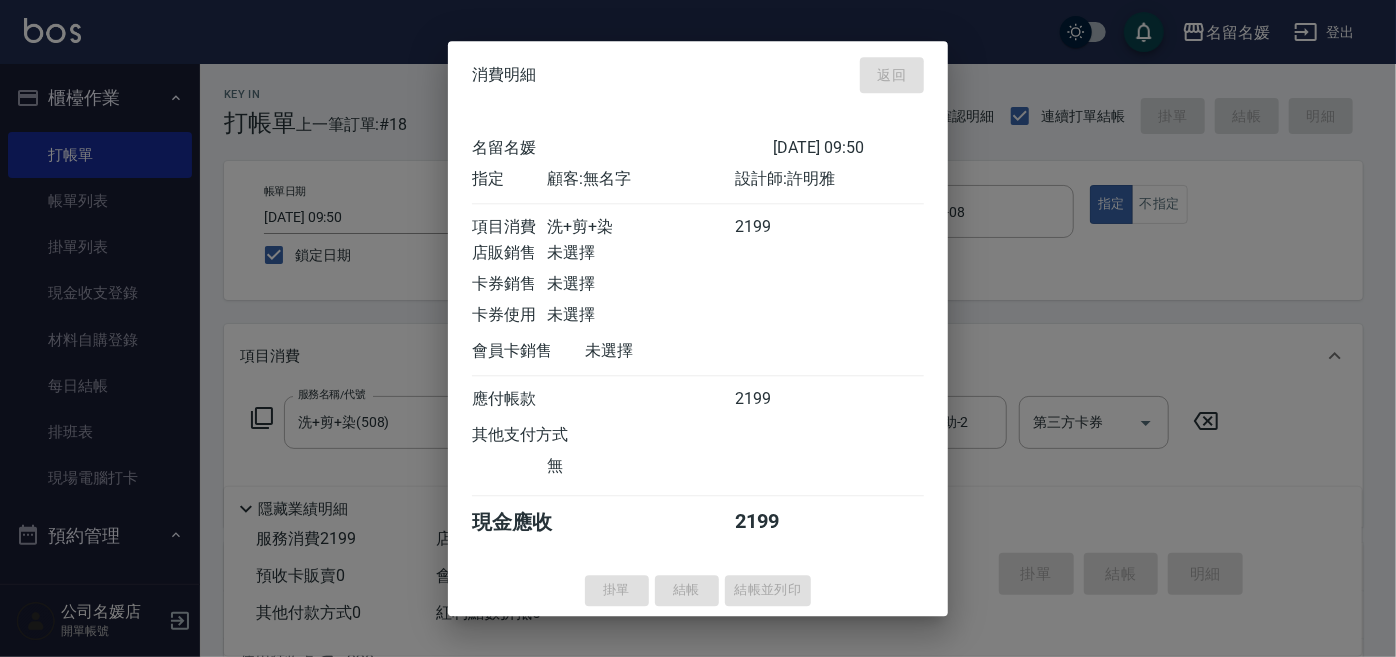 type 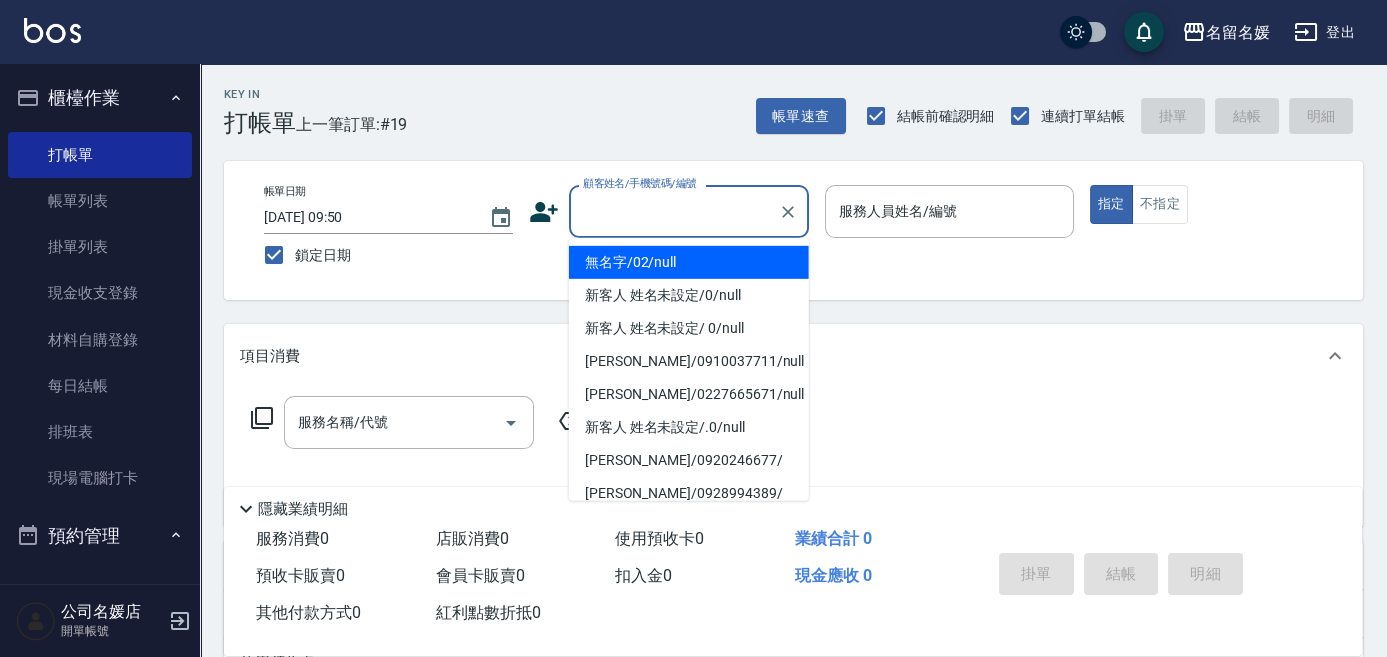 click on "顧客姓名/手機號碼/編號" at bounding box center [674, 211] 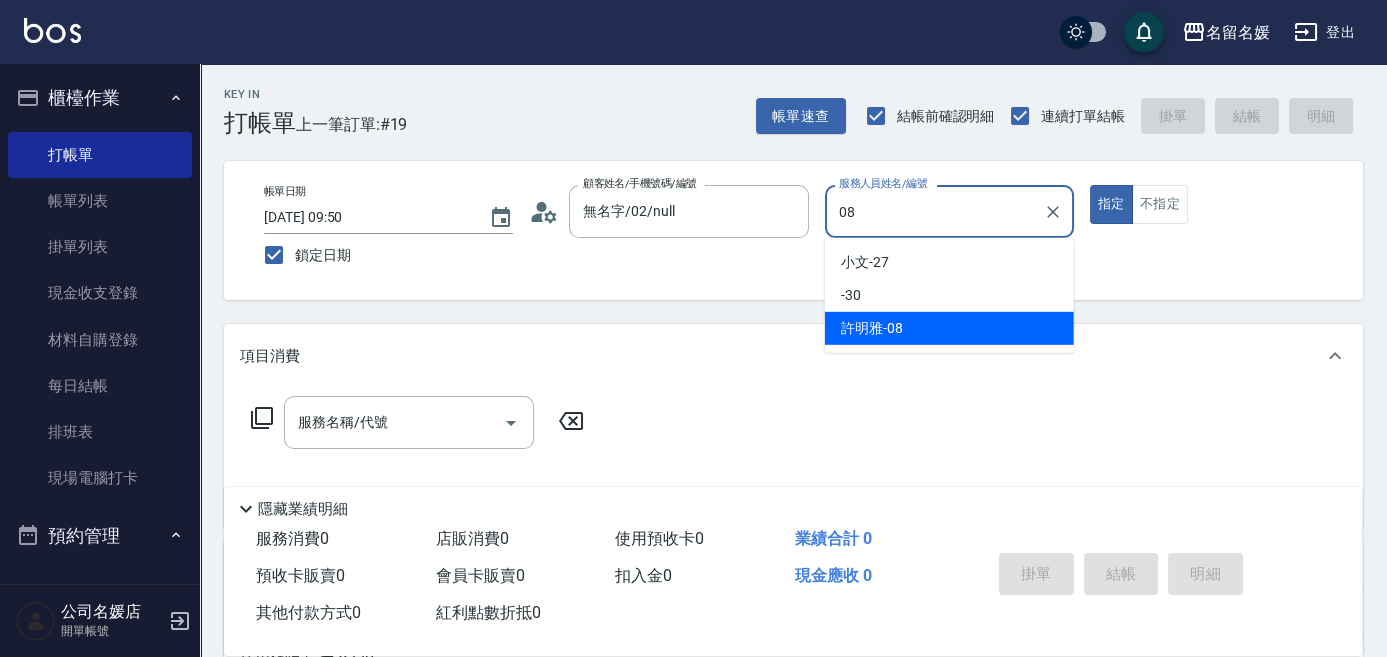 type on "08" 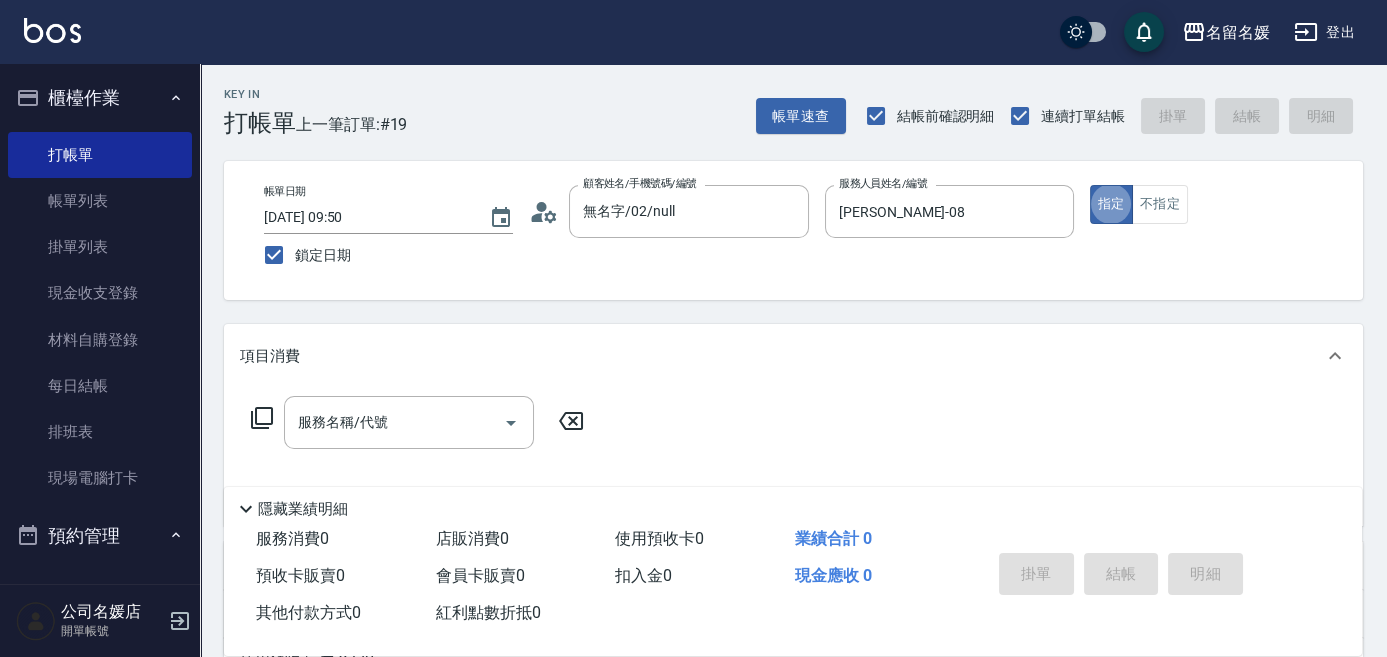 drag, startPoint x: 349, startPoint y: 433, endPoint x: 356, endPoint y: 425, distance: 10.630146 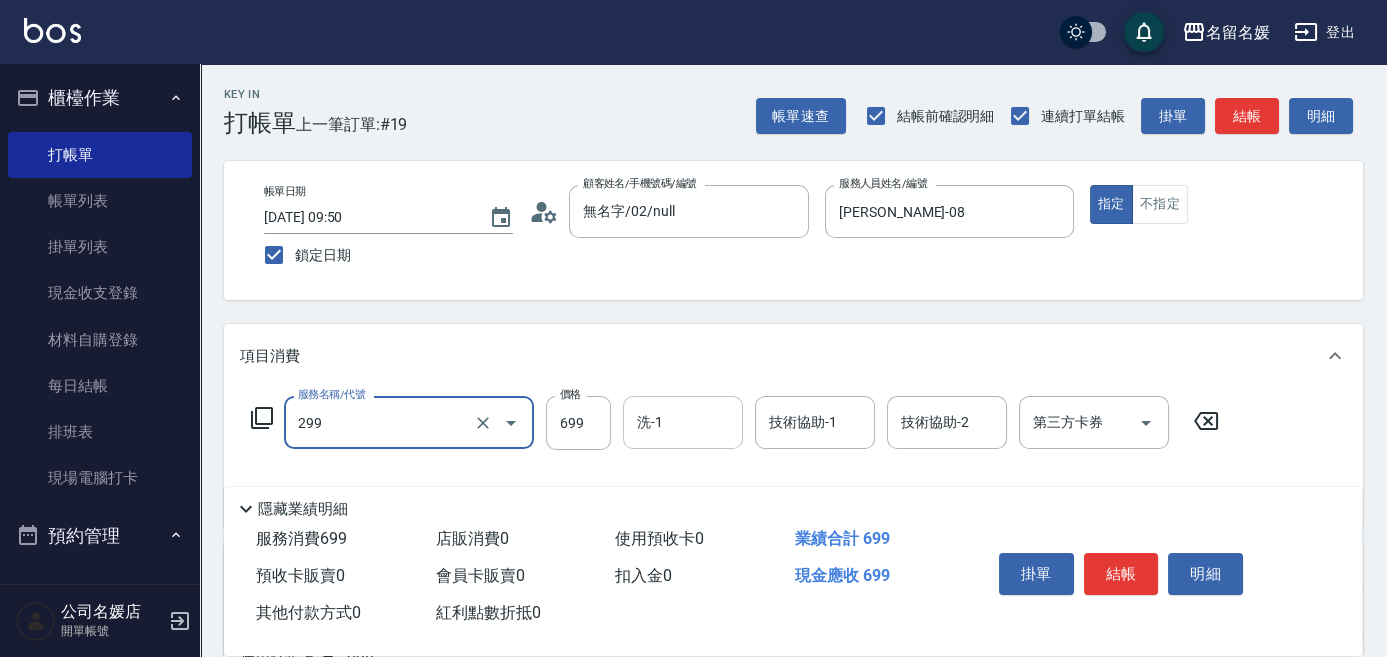 click on "洗-1" at bounding box center (683, 422) 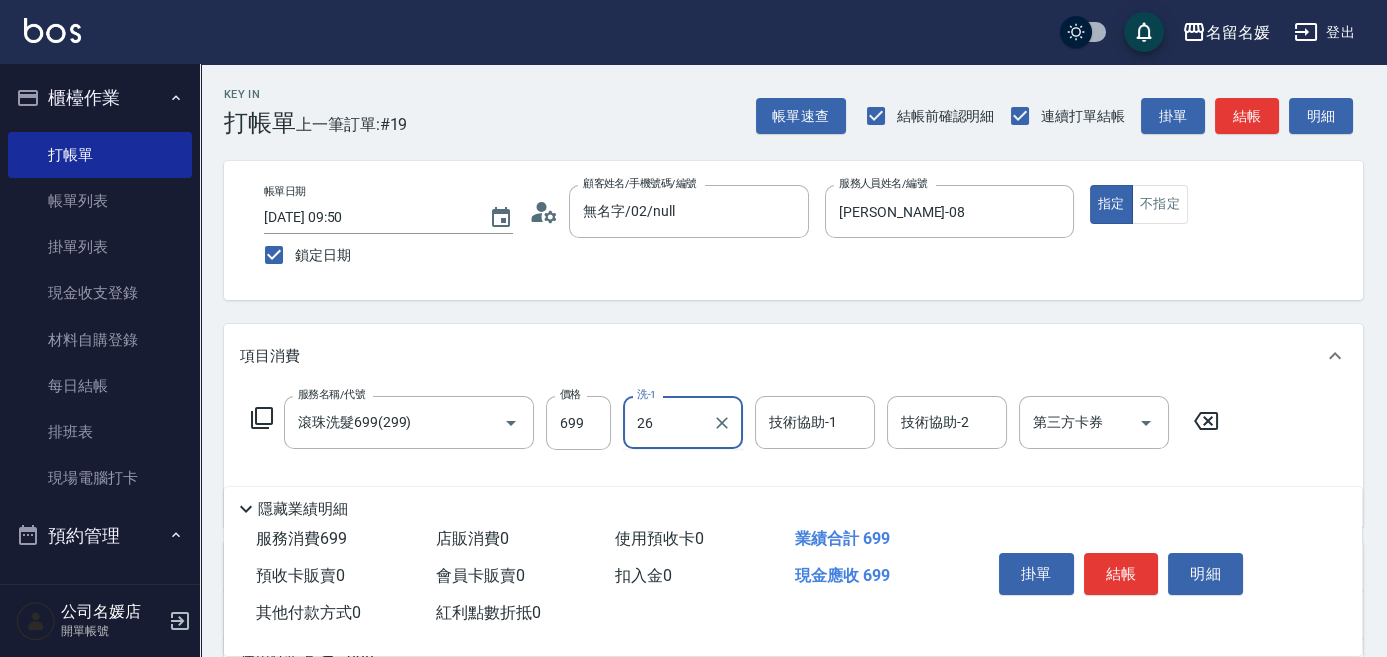 type on "[PERSON_NAME]-26" 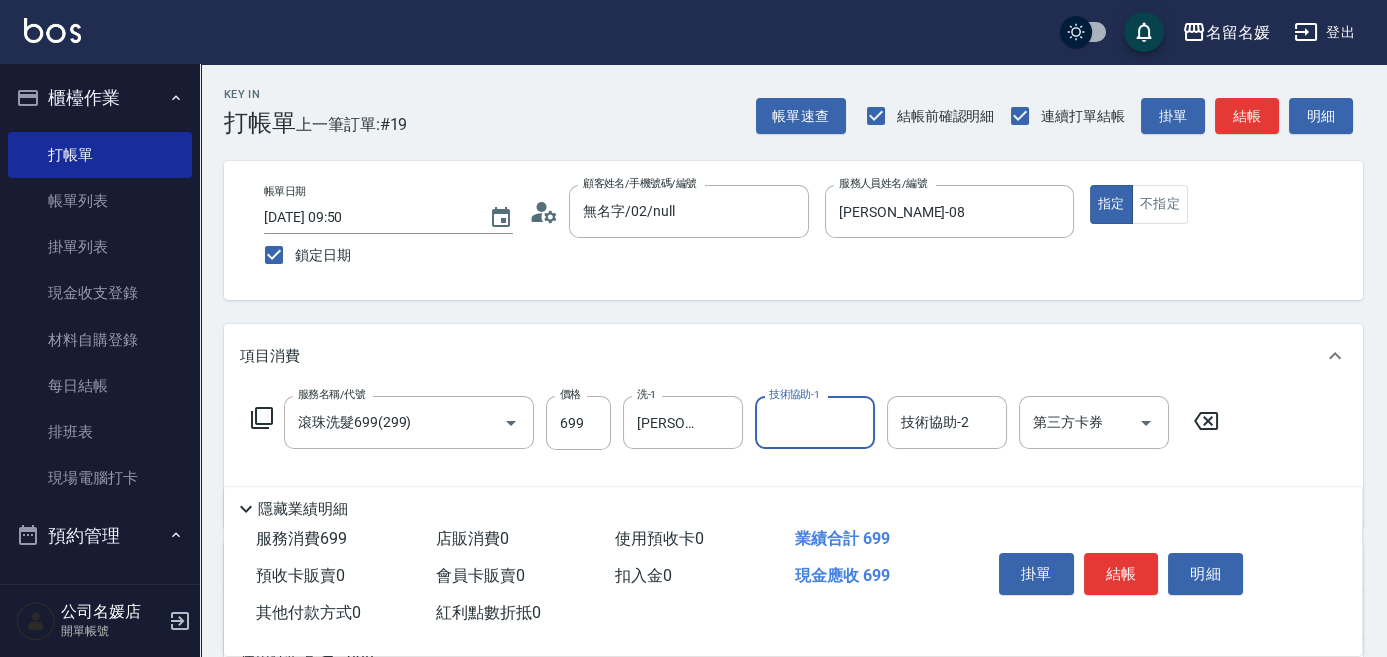 drag, startPoint x: 824, startPoint y: 444, endPoint x: 832, endPoint y: 422, distance: 23.409399 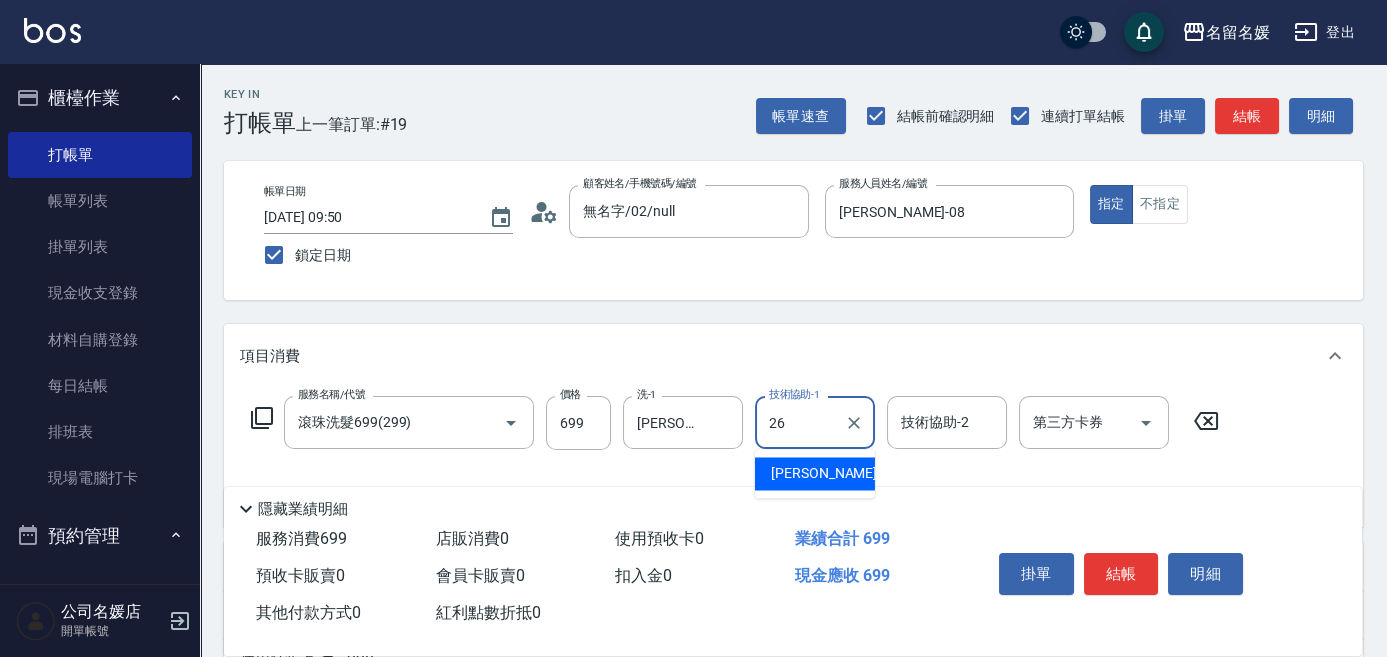 type on "[PERSON_NAME]-26" 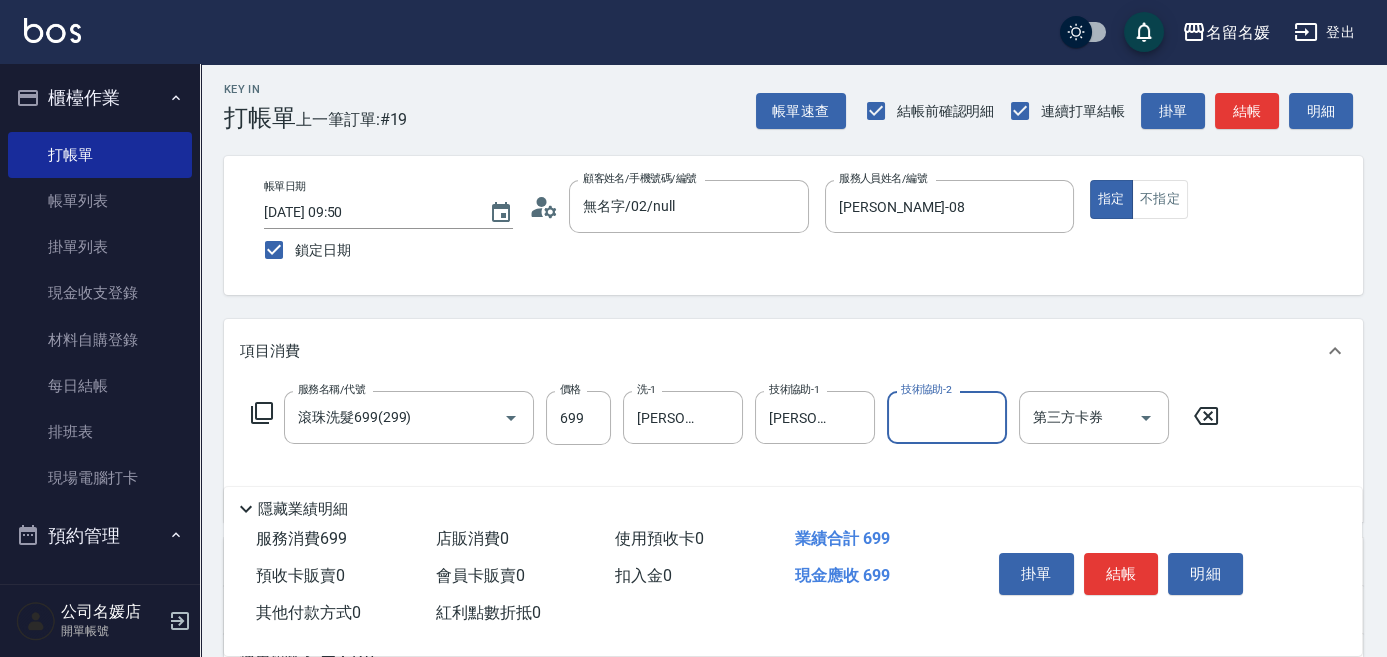 scroll, scrollTop: 90, scrollLeft: 0, axis: vertical 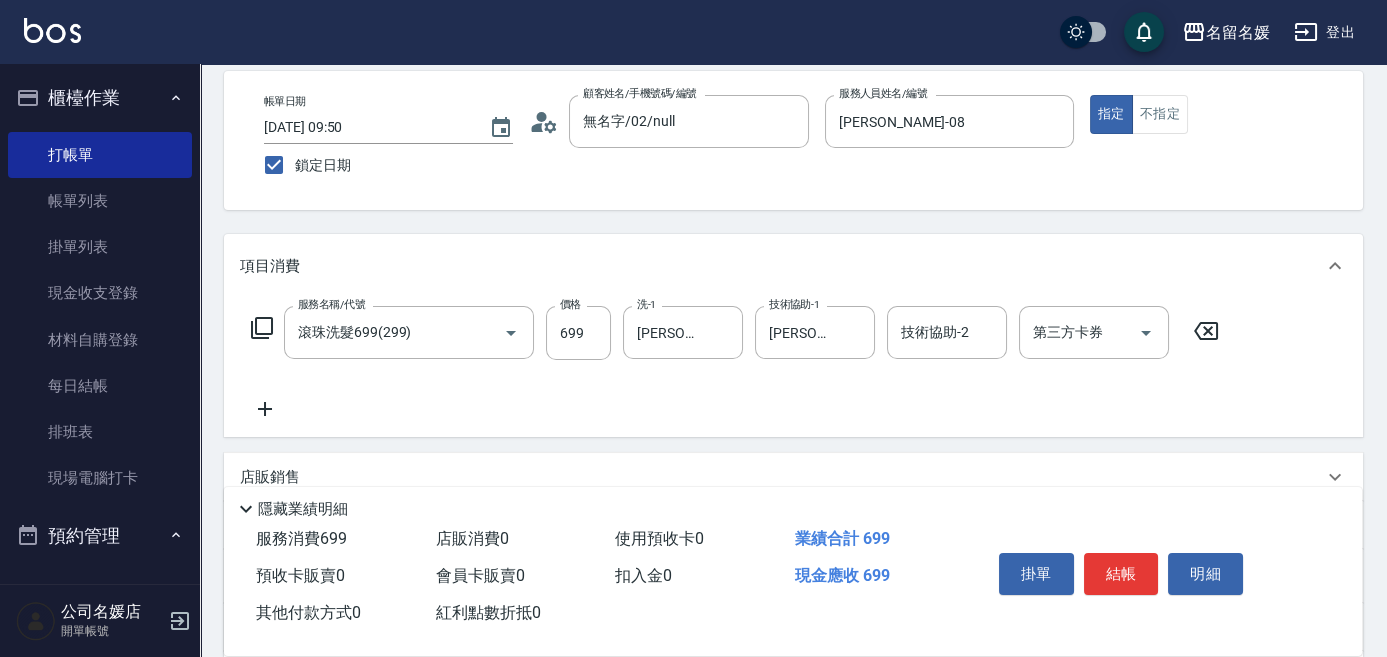 click 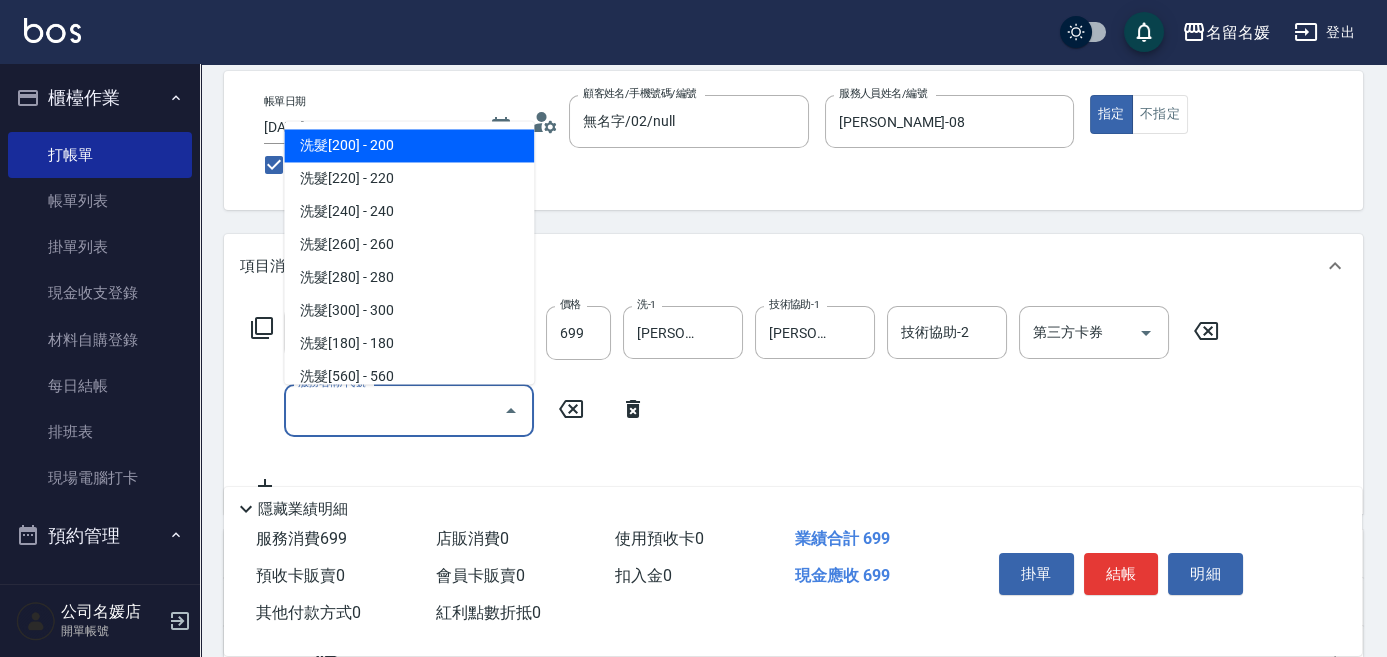 drag, startPoint x: 352, startPoint y: 409, endPoint x: 368, endPoint y: 367, distance: 44.94441 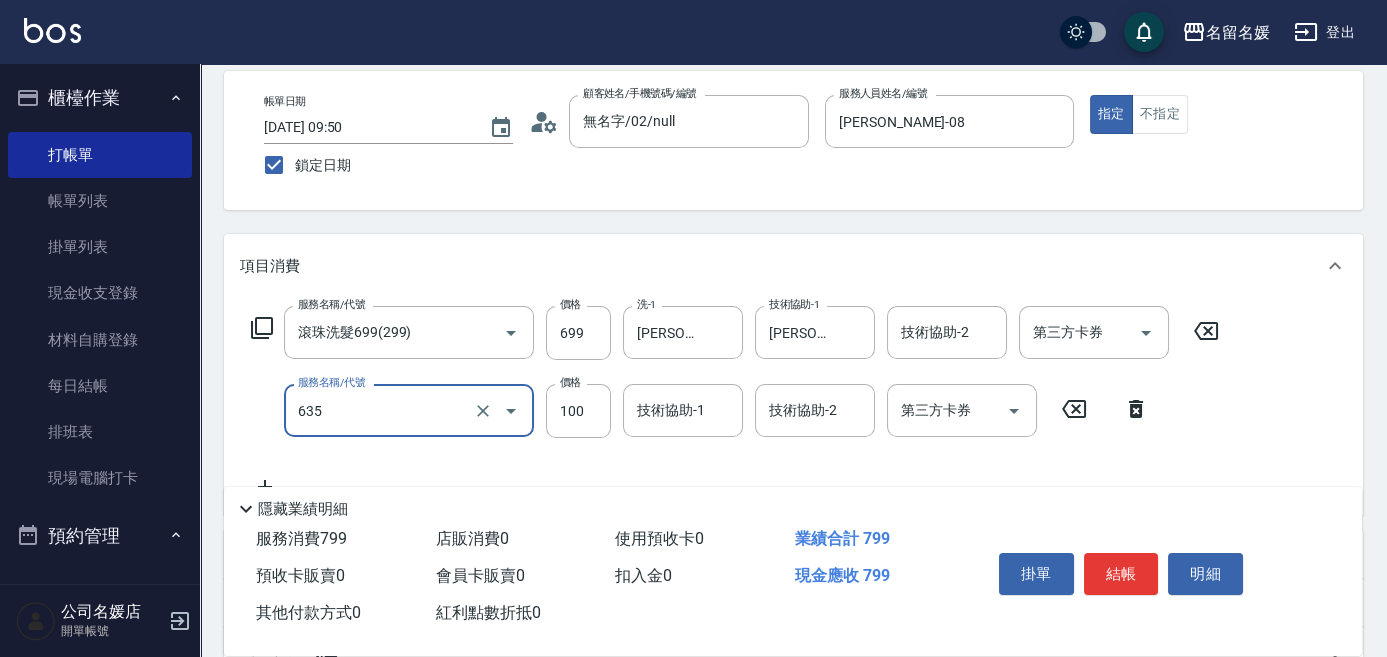 drag, startPoint x: 676, startPoint y: 402, endPoint x: 682, endPoint y: 390, distance: 13.416408 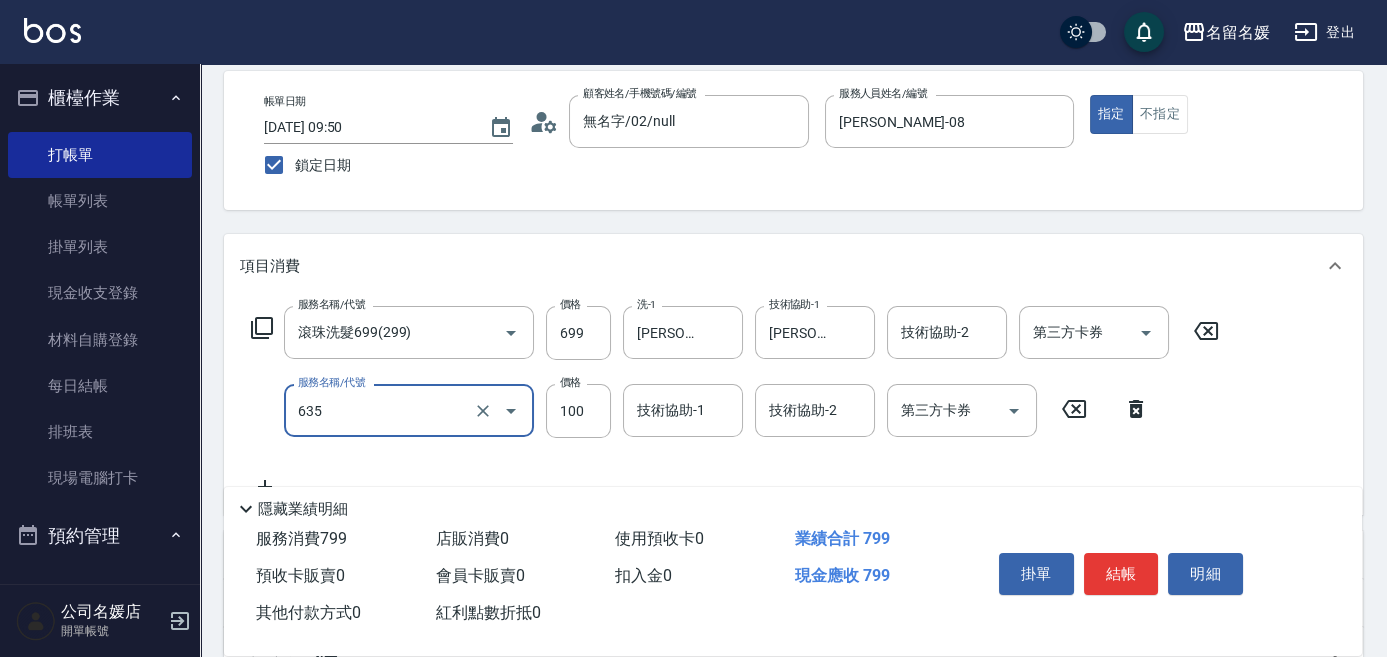 click on "技術協助-1 技術協助-1" at bounding box center [683, 410] 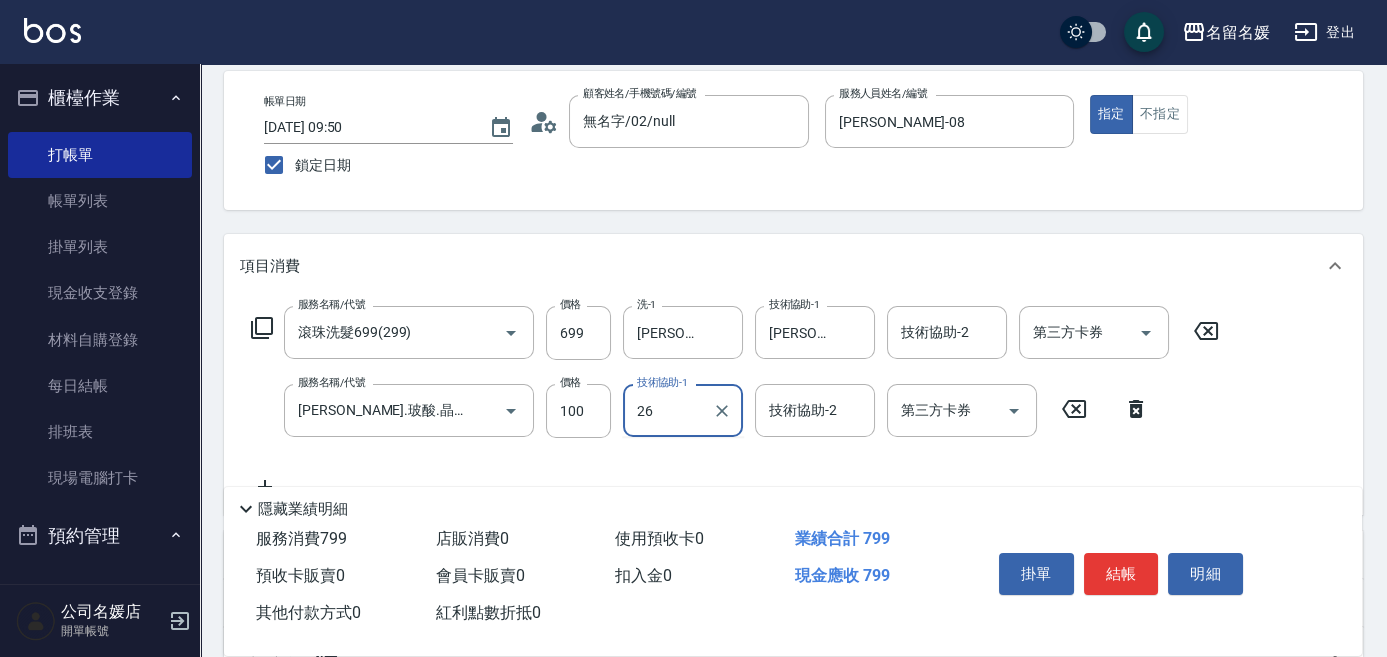 type on "[PERSON_NAME]-26" 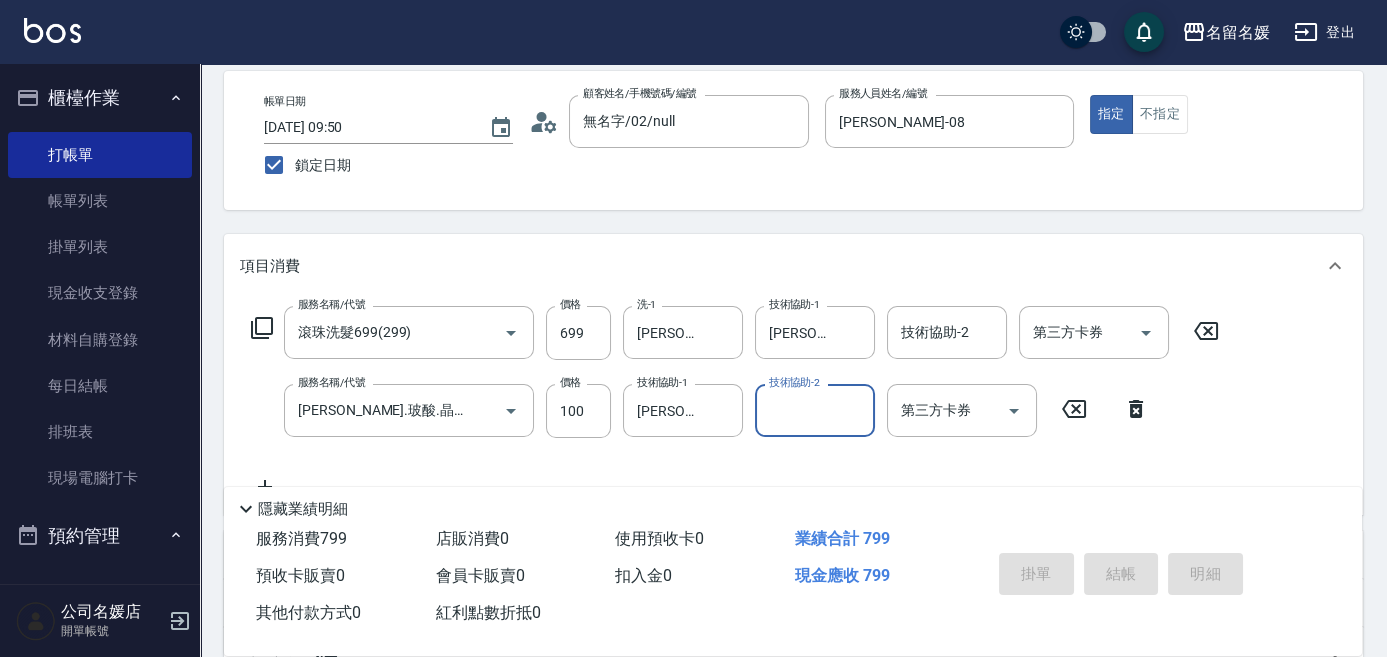 type 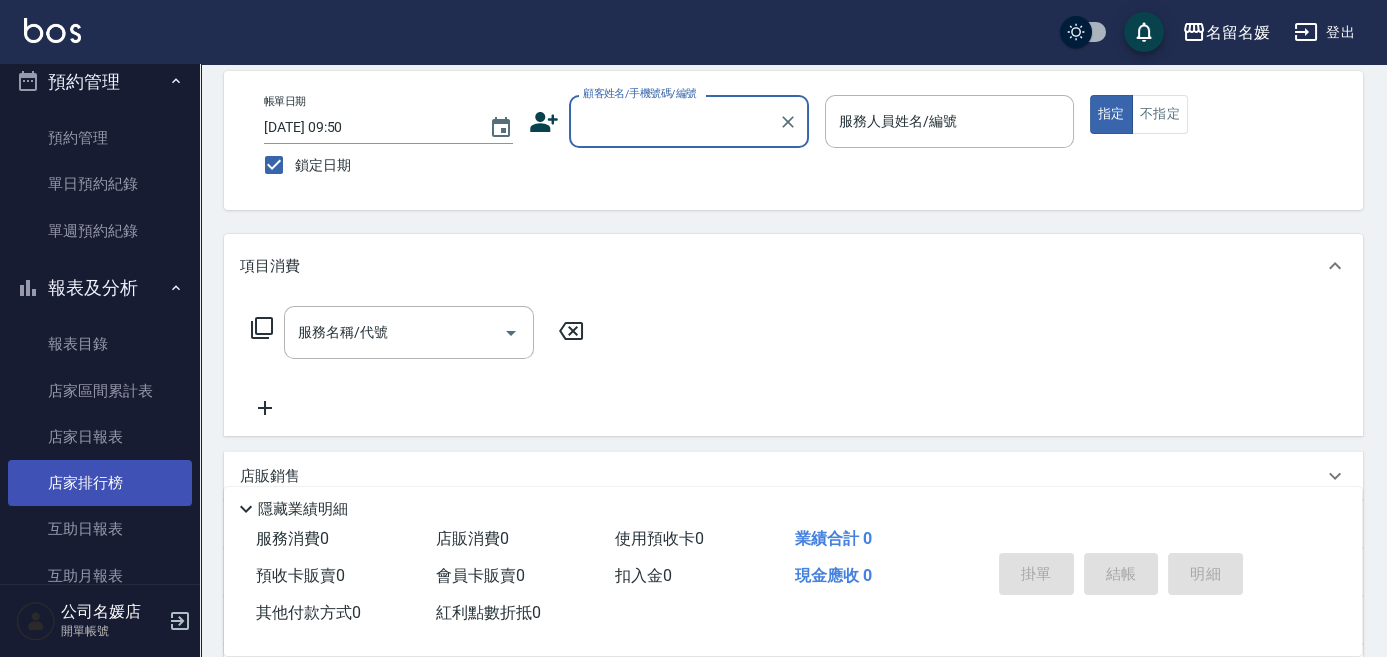 scroll, scrollTop: 545, scrollLeft: 0, axis: vertical 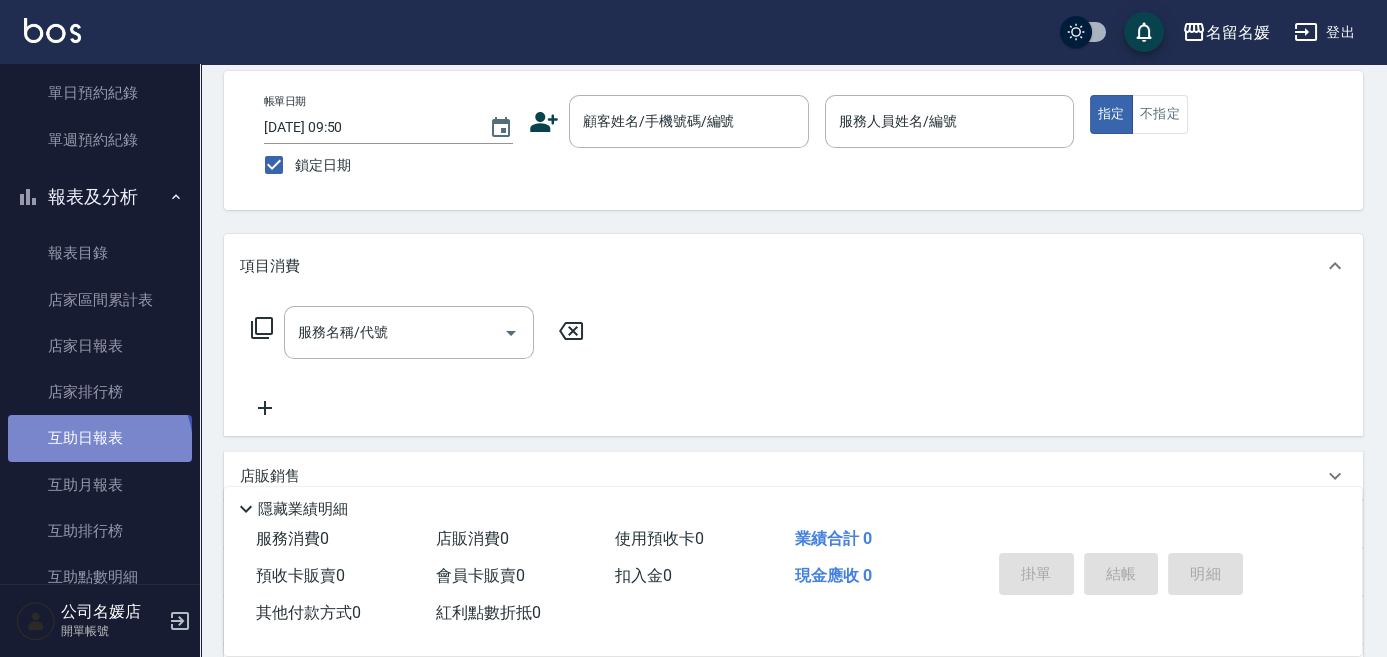 click on "互助日報表" at bounding box center (100, 438) 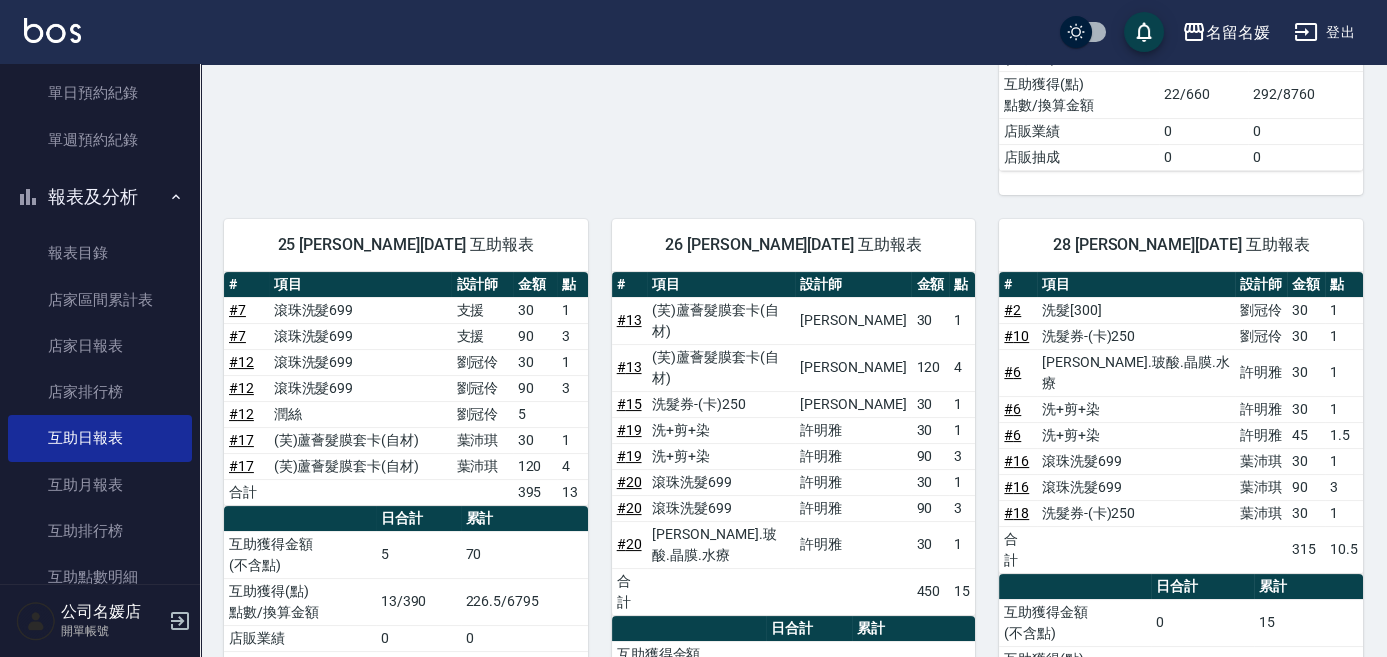 scroll, scrollTop: 797, scrollLeft: 0, axis: vertical 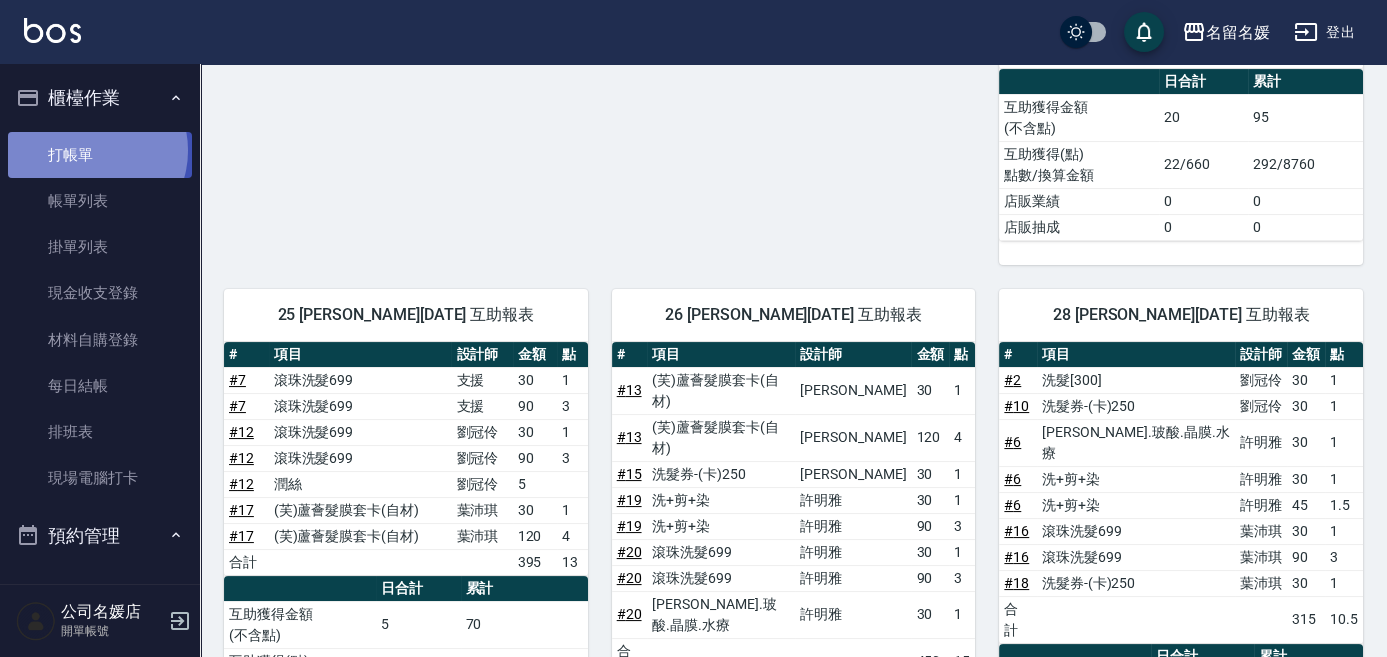 click on "打帳單" at bounding box center [100, 155] 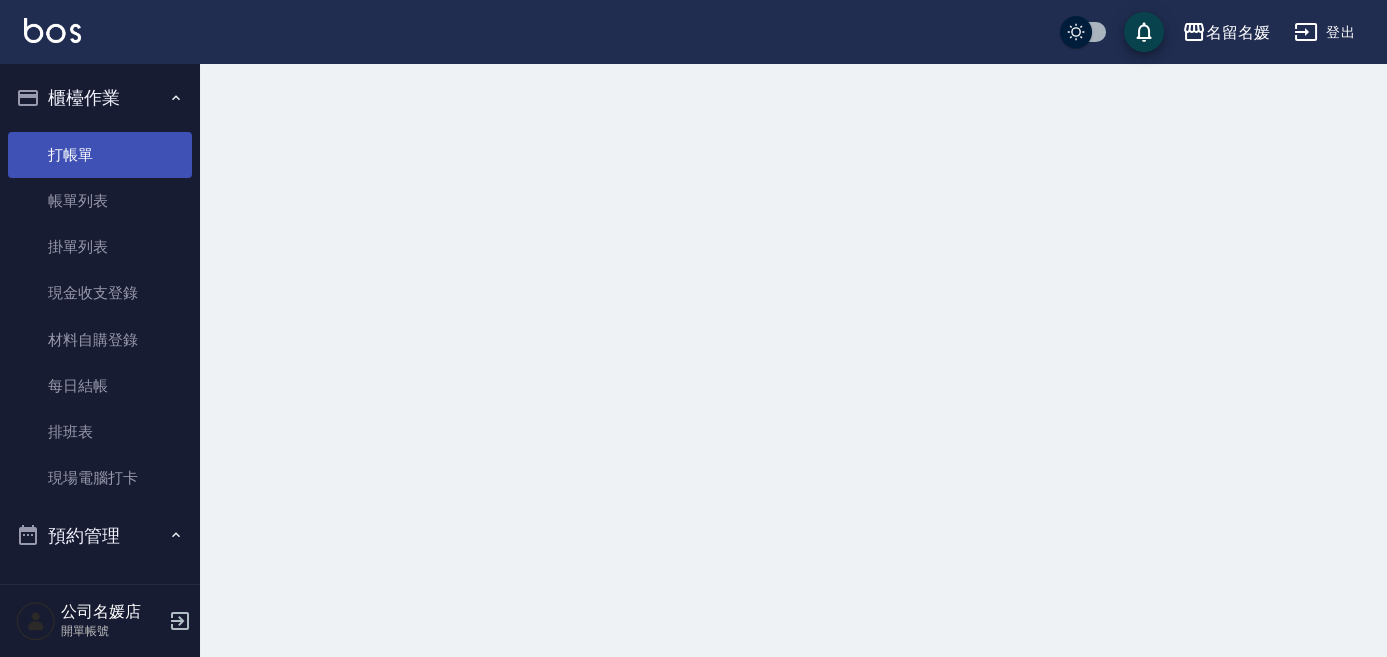 scroll, scrollTop: 0, scrollLeft: 0, axis: both 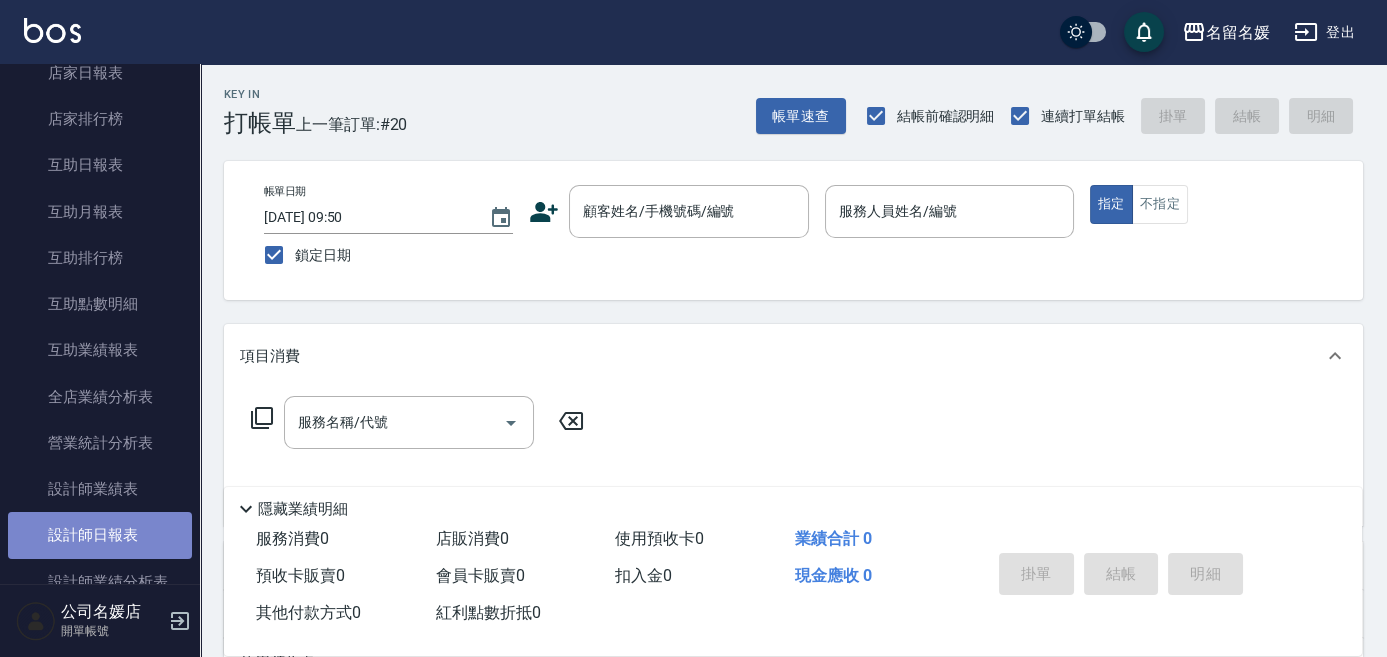 click on "設計師日報表" at bounding box center [100, 535] 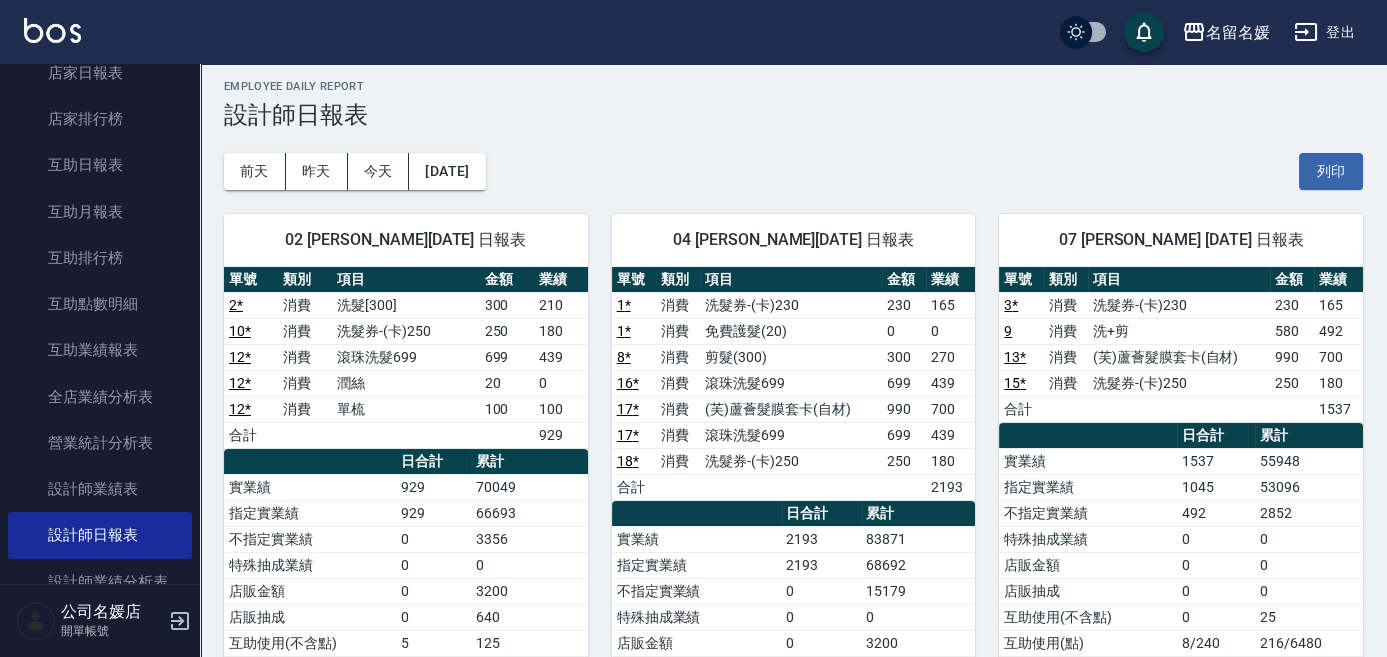 scroll, scrollTop: 0, scrollLeft: 0, axis: both 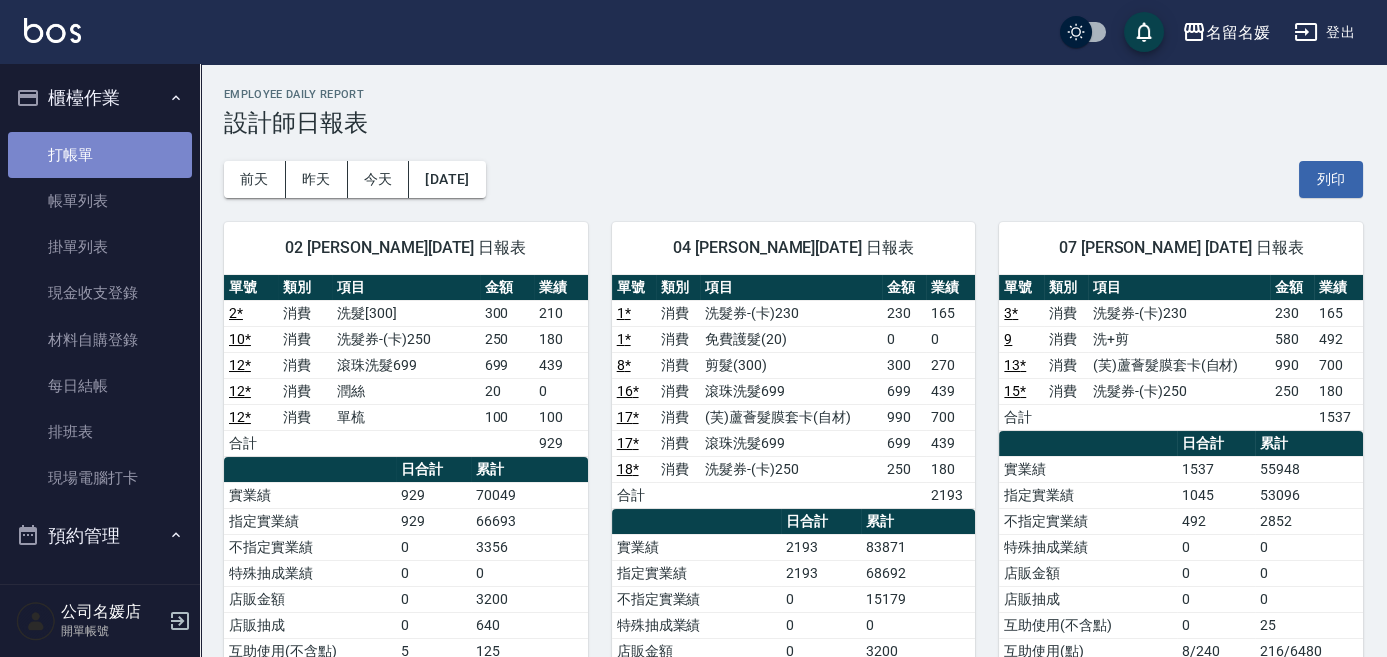 click on "打帳單" at bounding box center [100, 155] 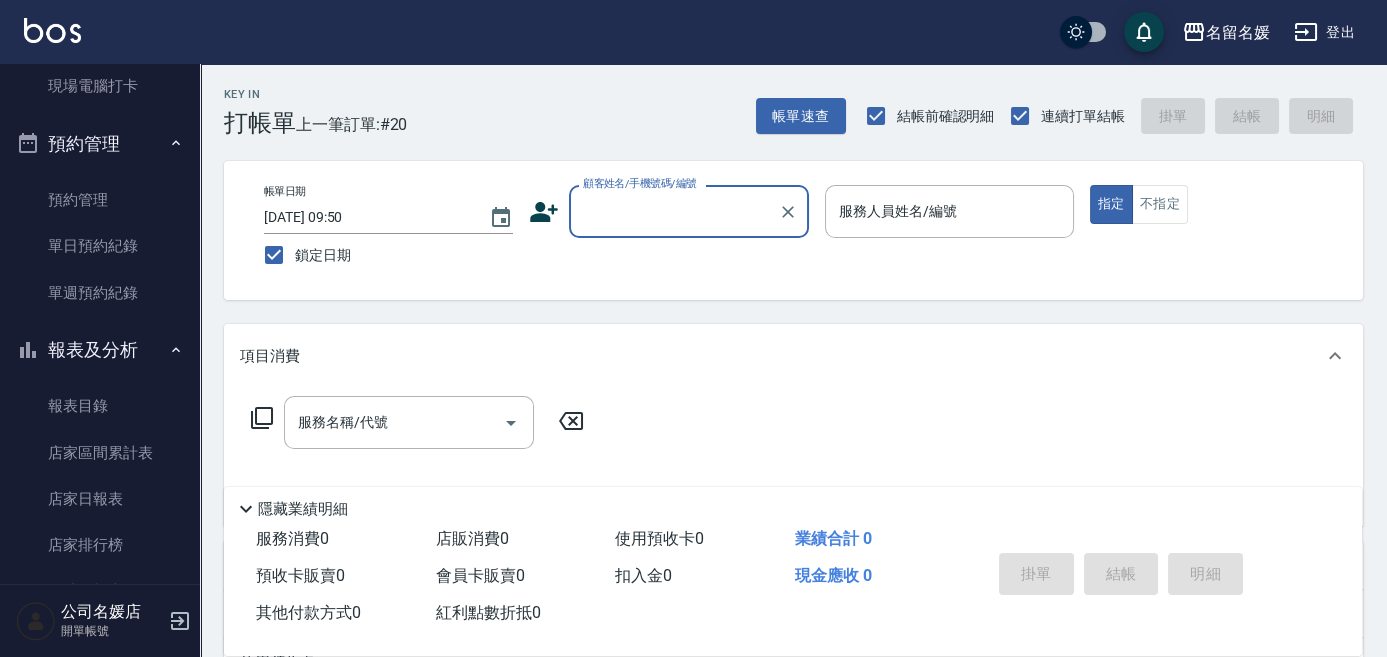 scroll, scrollTop: 454, scrollLeft: 0, axis: vertical 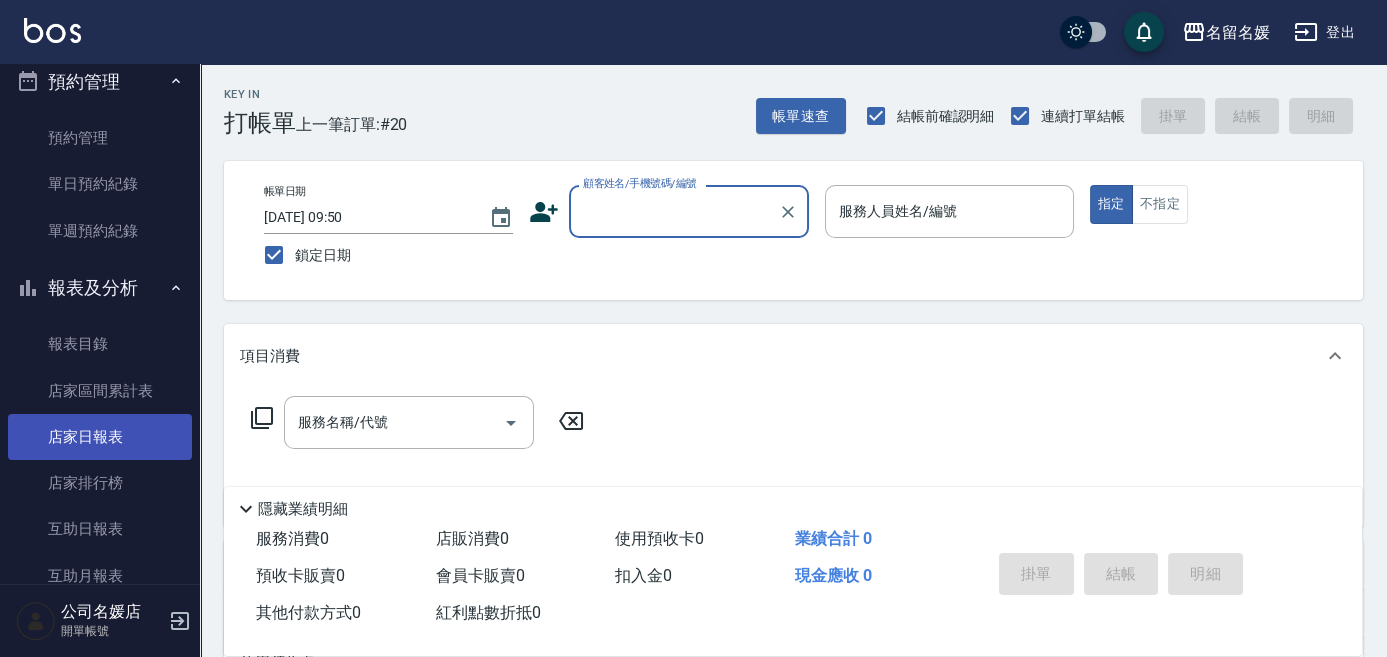 click on "店家日報表" at bounding box center (100, 437) 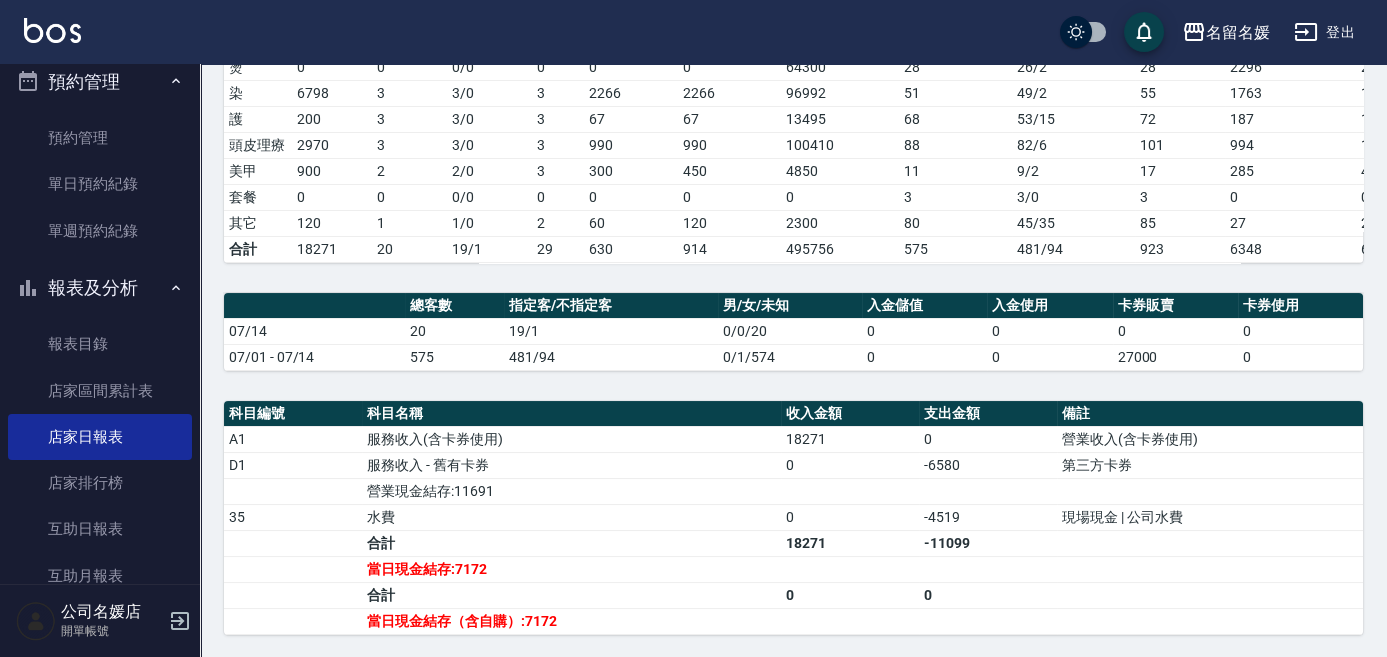 scroll, scrollTop: 454, scrollLeft: 0, axis: vertical 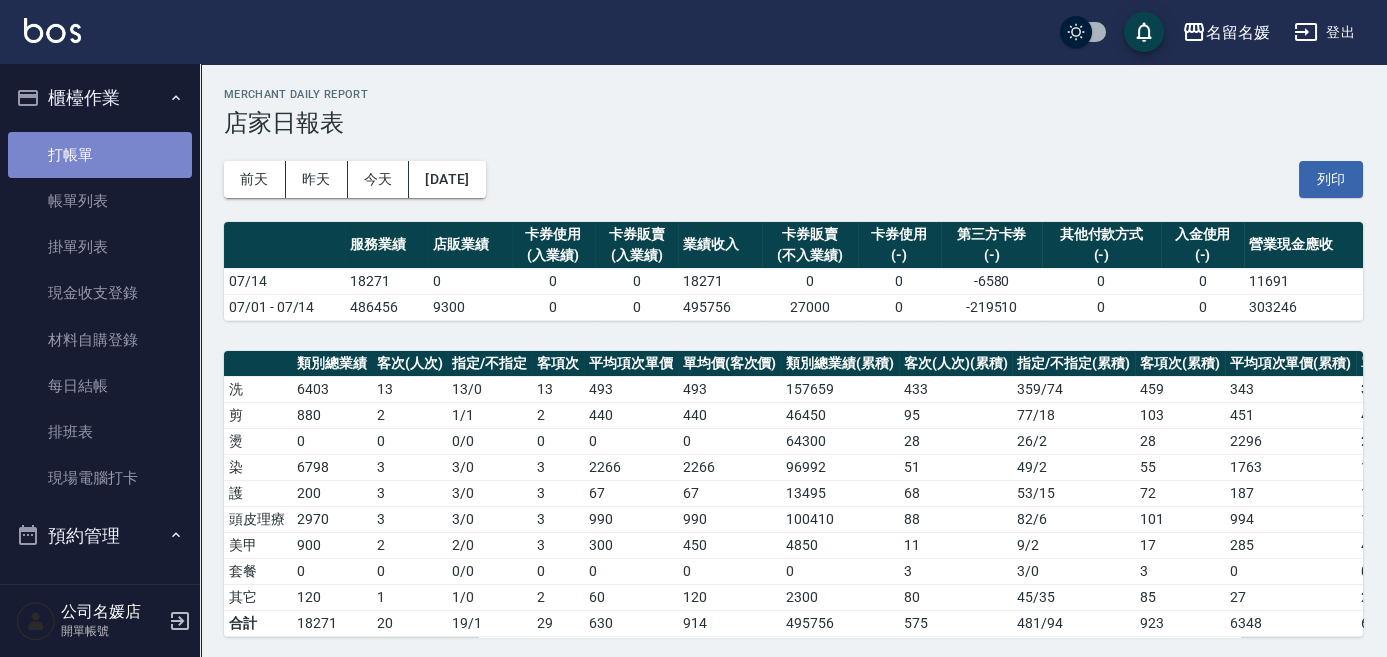 click on "打帳單" at bounding box center [100, 155] 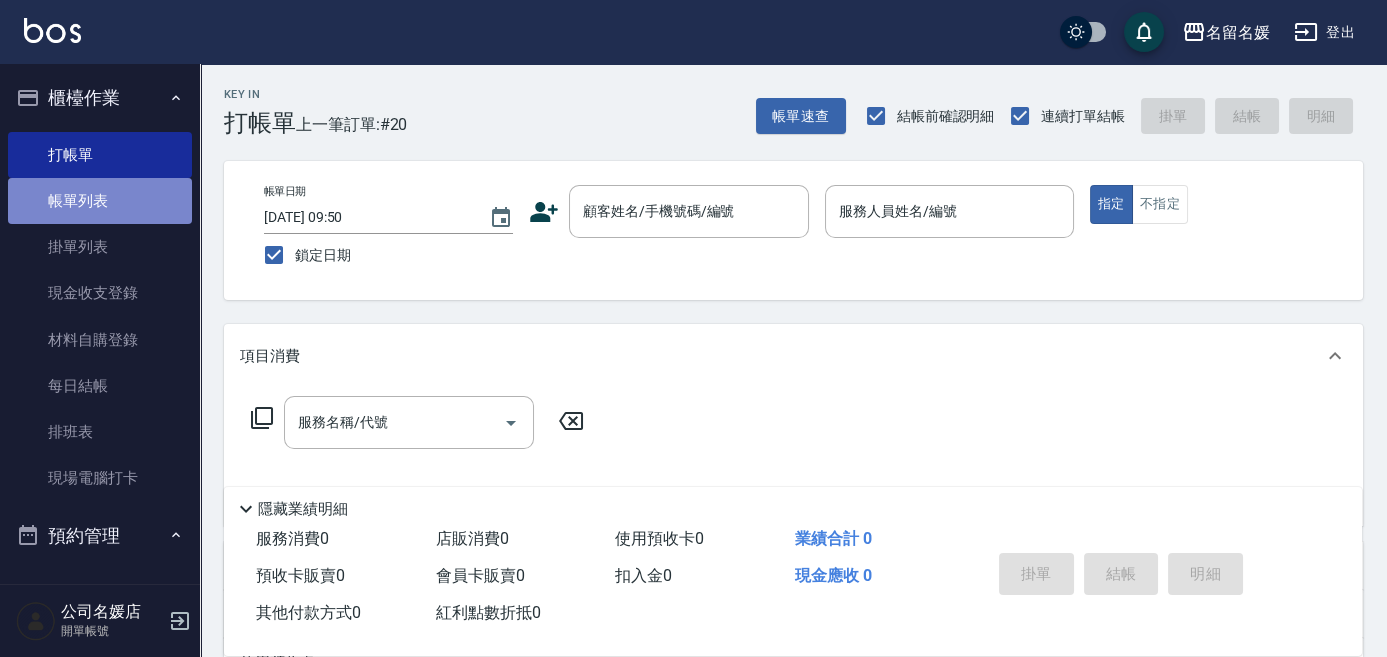 click on "帳單列表" at bounding box center (100, 201) 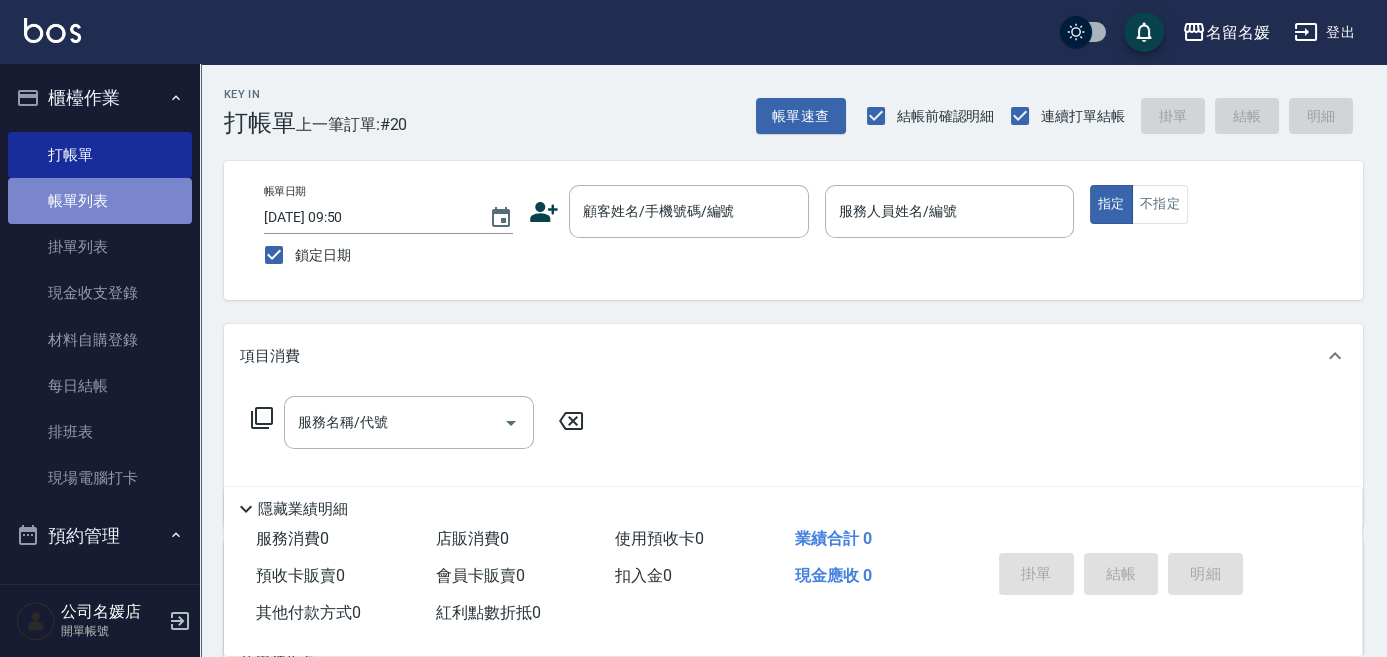 click on "帳單列表" at bounding box center (100, 201) 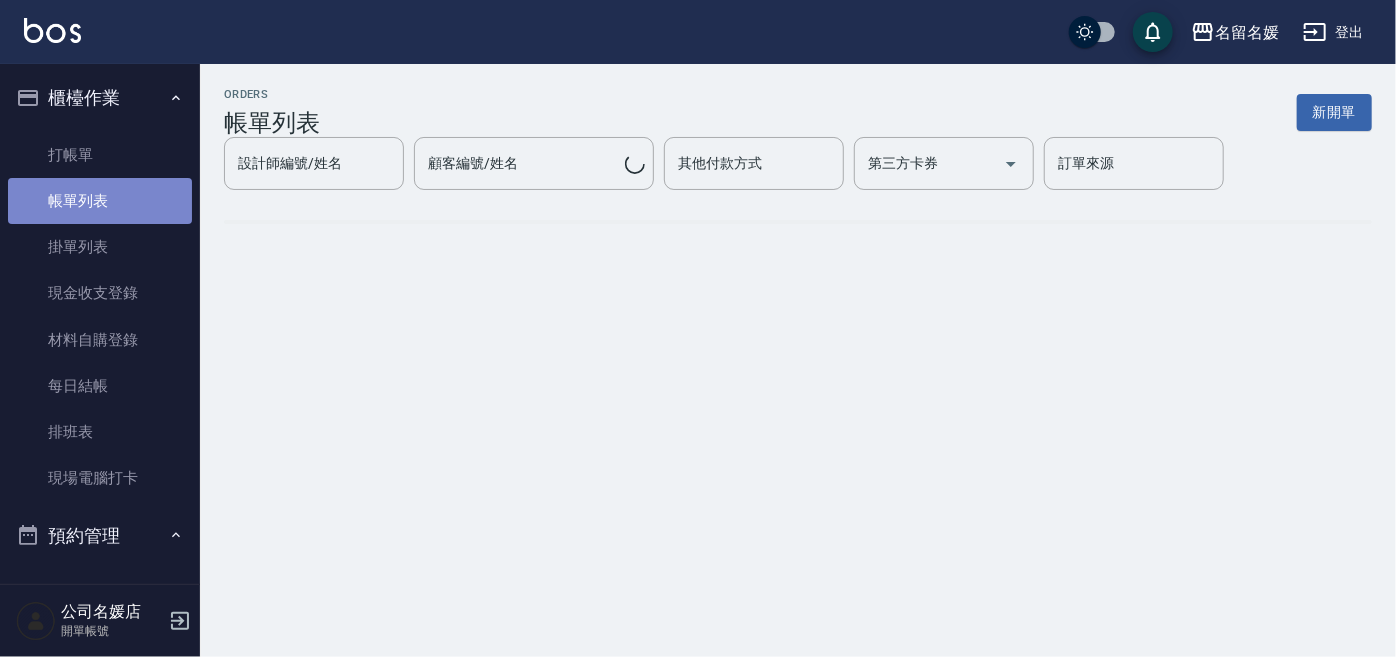 click on "帳單列表" at bounding box center (100, 201) 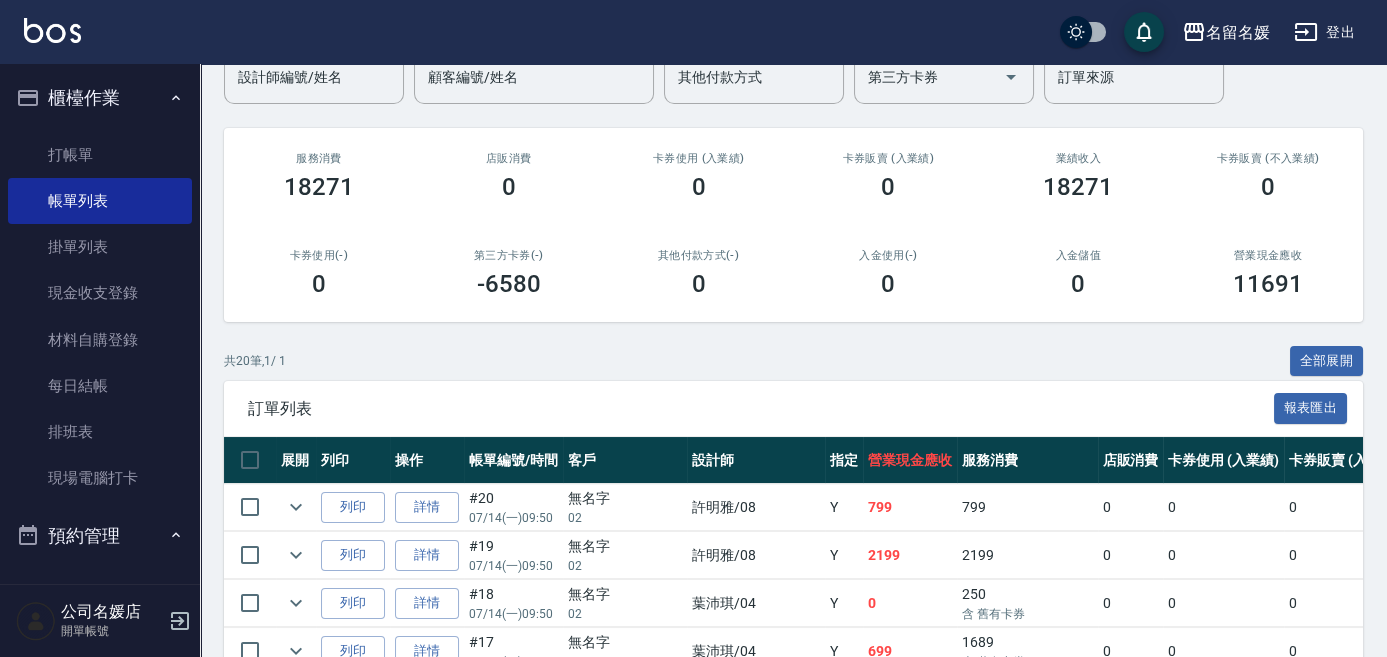 scroll, scrollTop: 363, scrollLeft: 0, axis: vertical 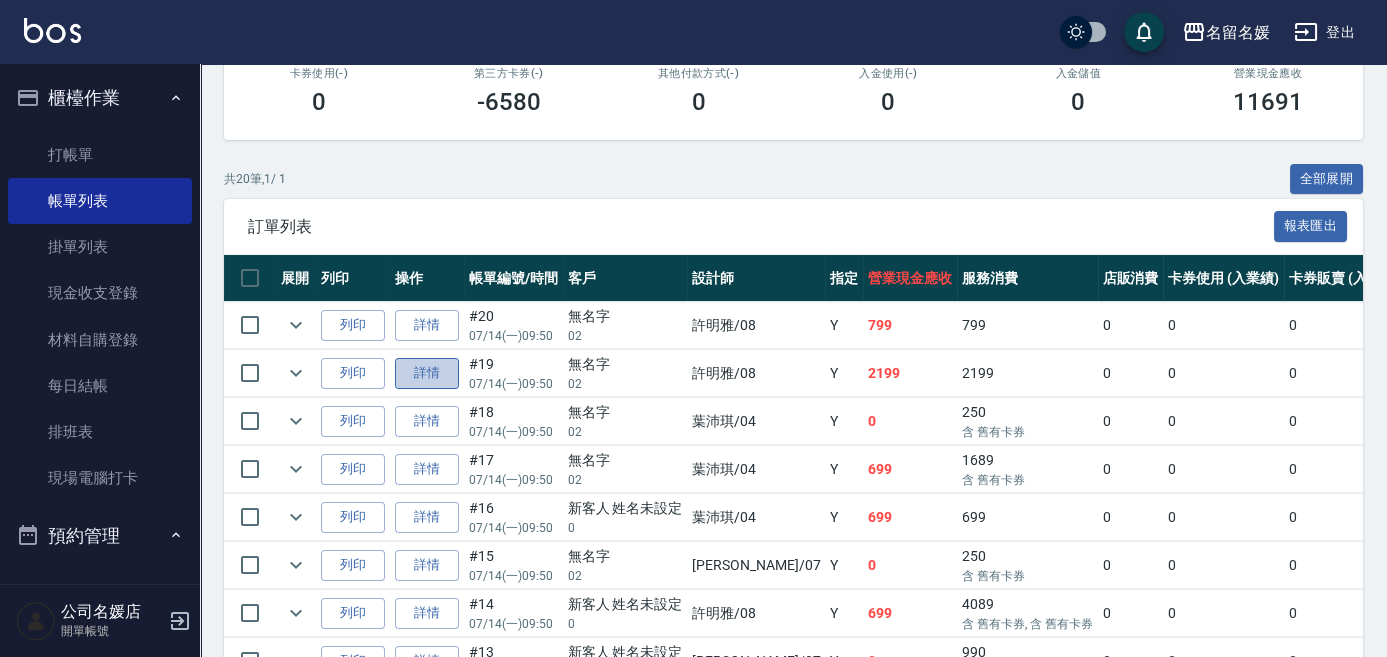 click on "詳情" at bounding box center [427, 373] 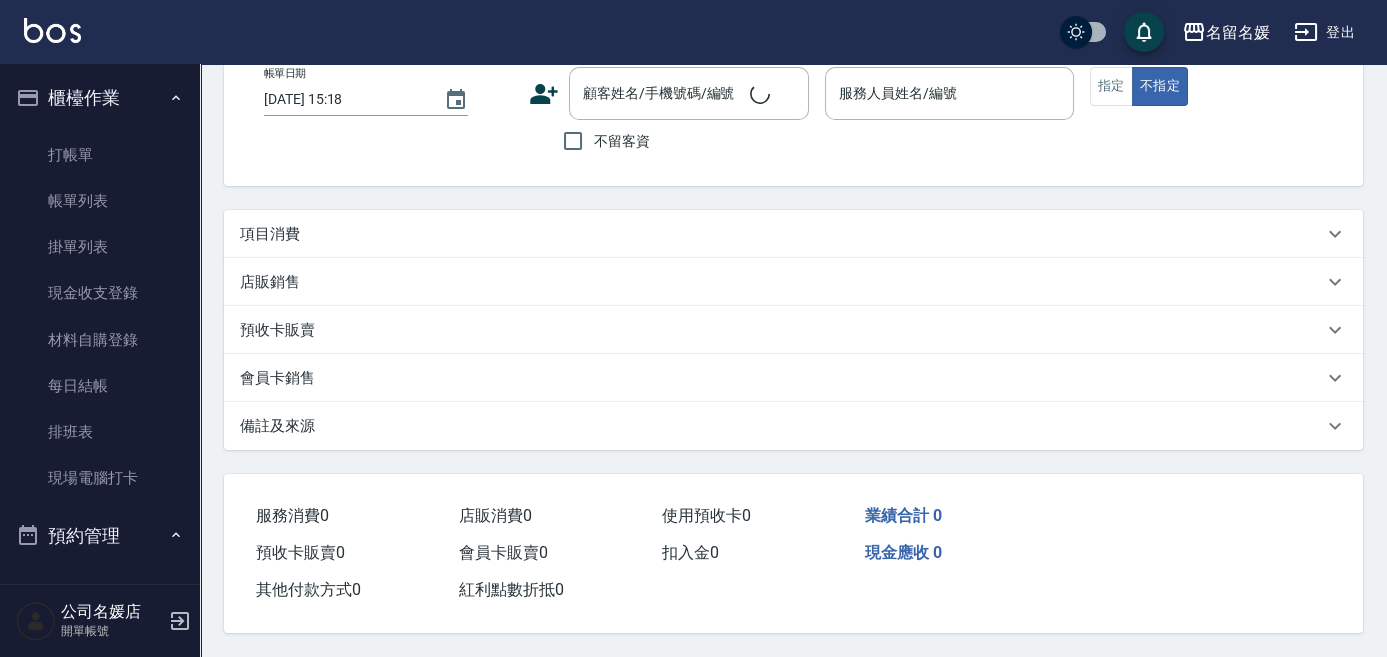 scroll, scrollTop: 0, scrollLeft: 0, axis: both 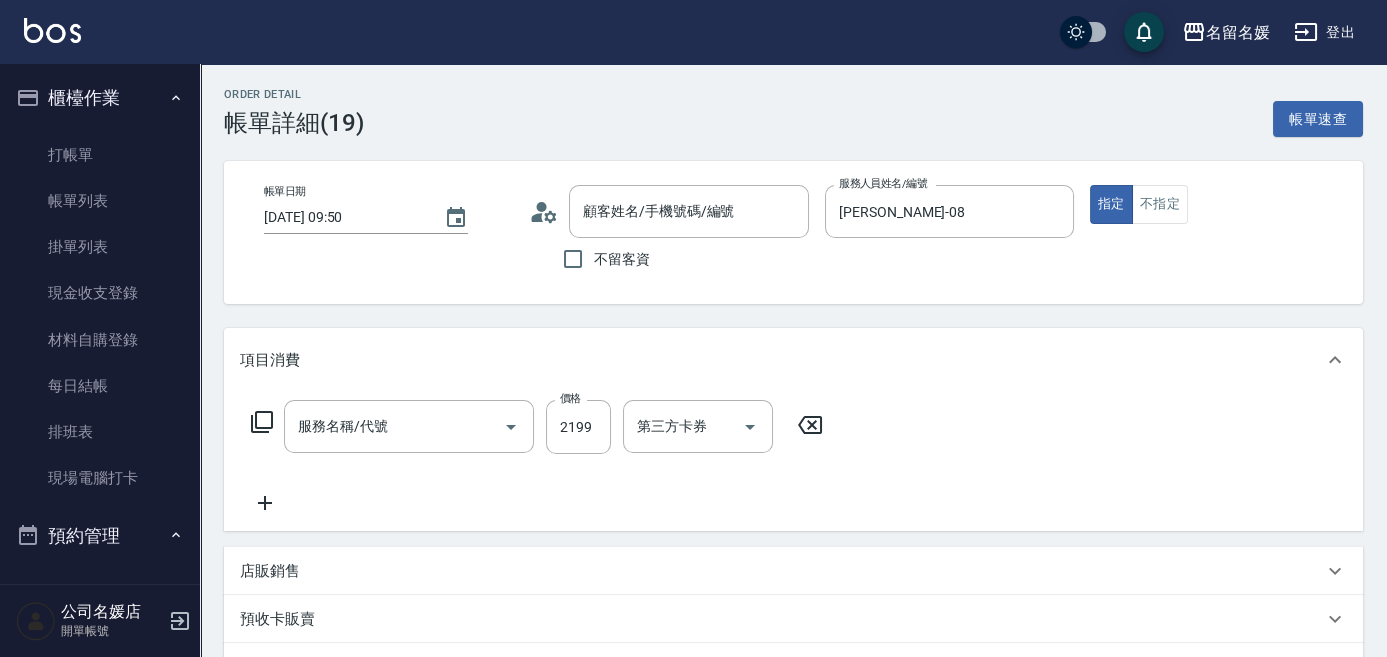 type on "[DATE] 09:50" 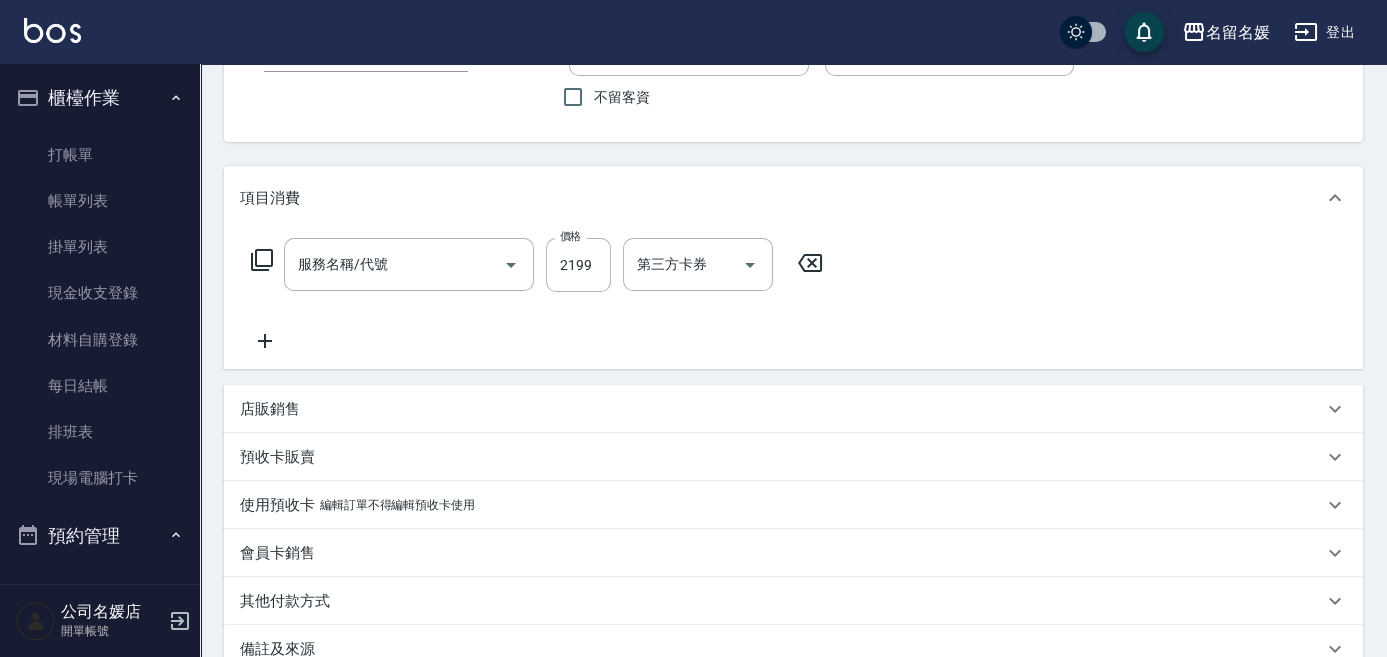 type on "洗+剪+染(508)" 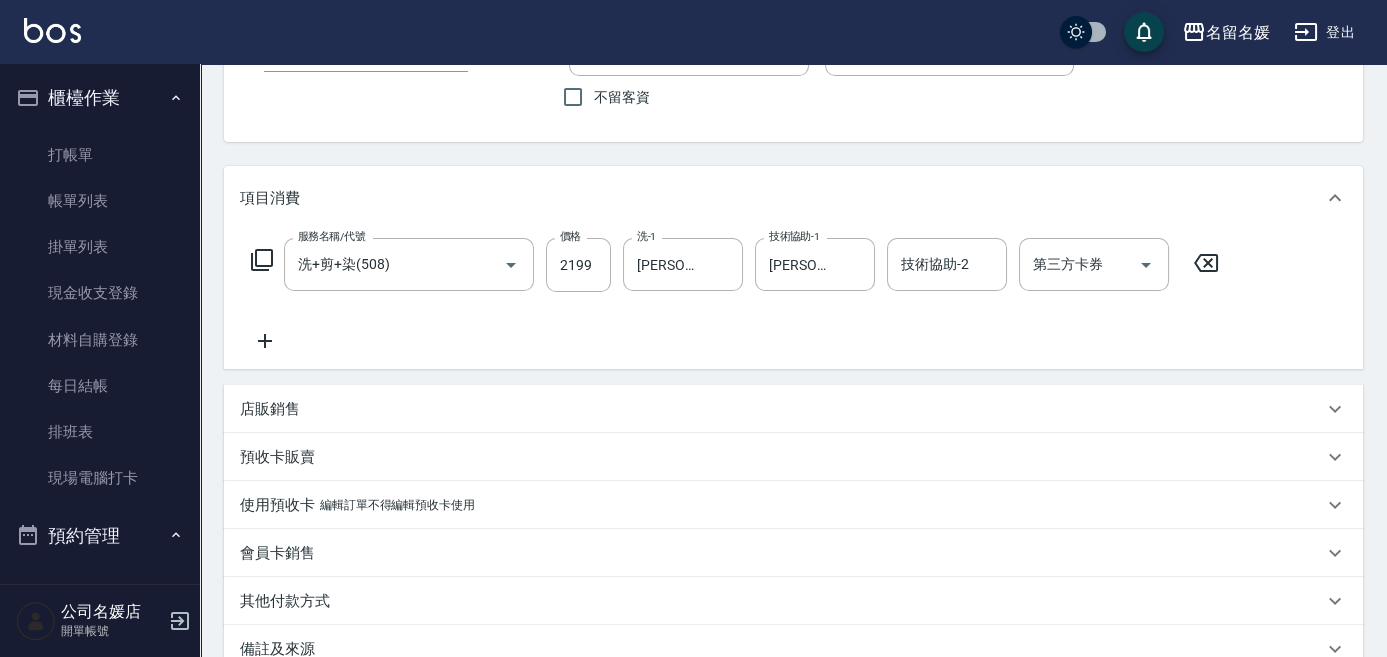 scroll, scrollTop: 181, scrollLeft: 0, axis: vertical 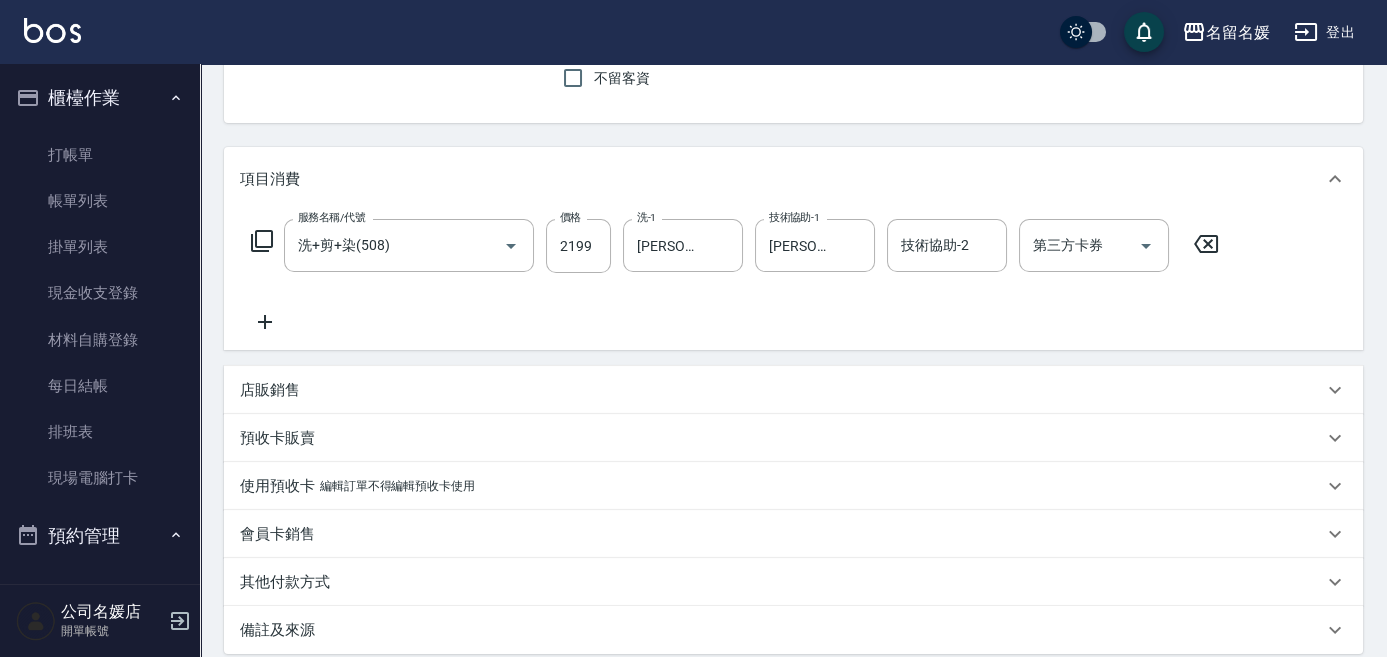 type on "無名字/02/null" 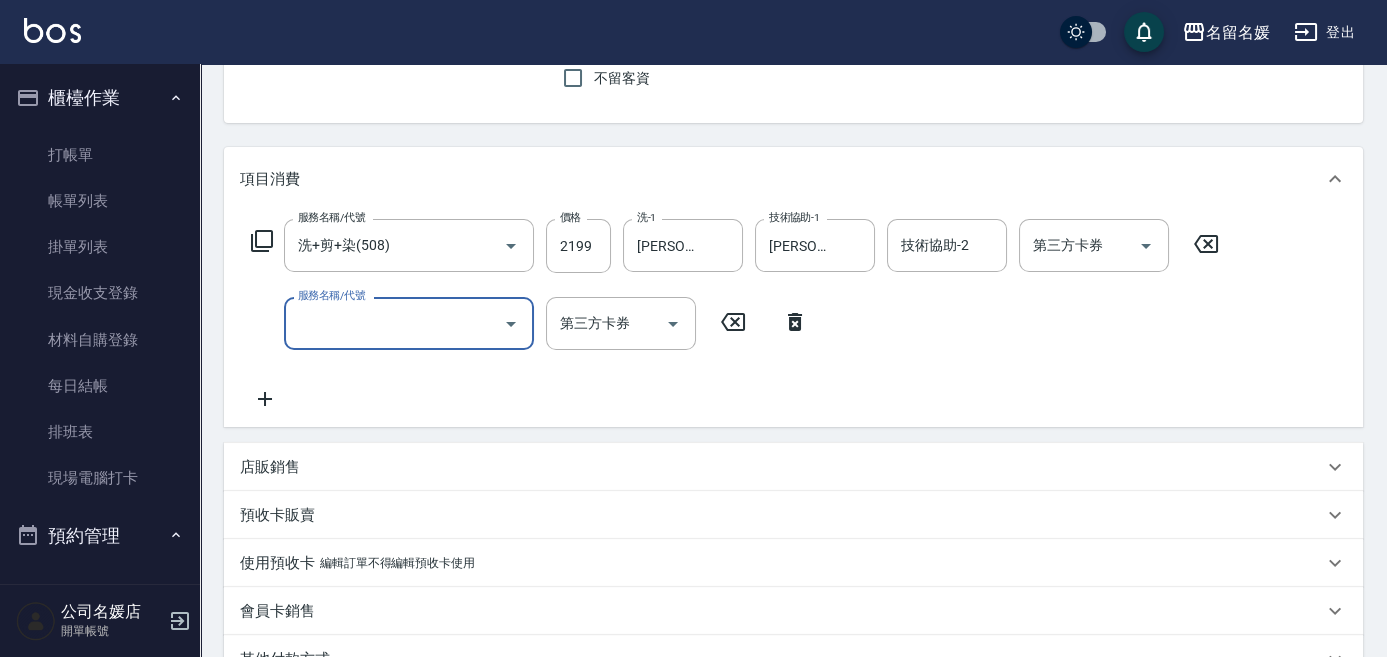 click on "服務名稱/代號" 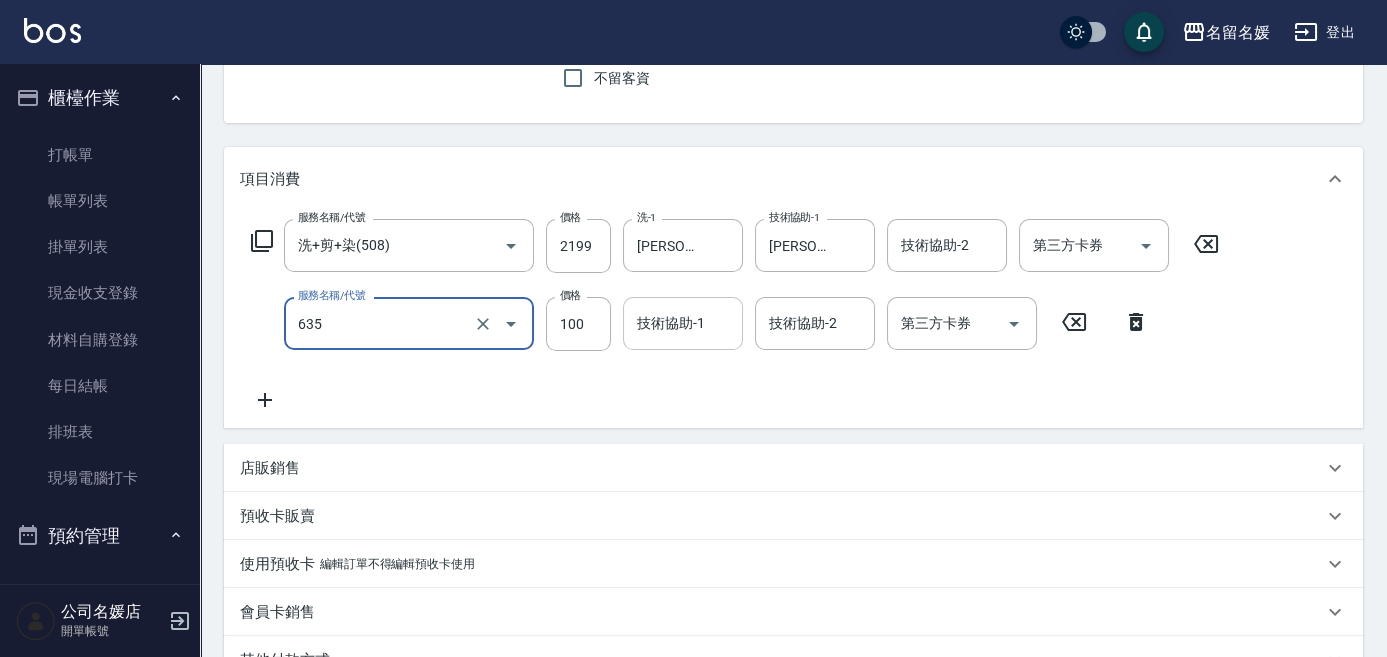 type on "[PERSON_NAME].玻酸.晶膜.水療(635)" 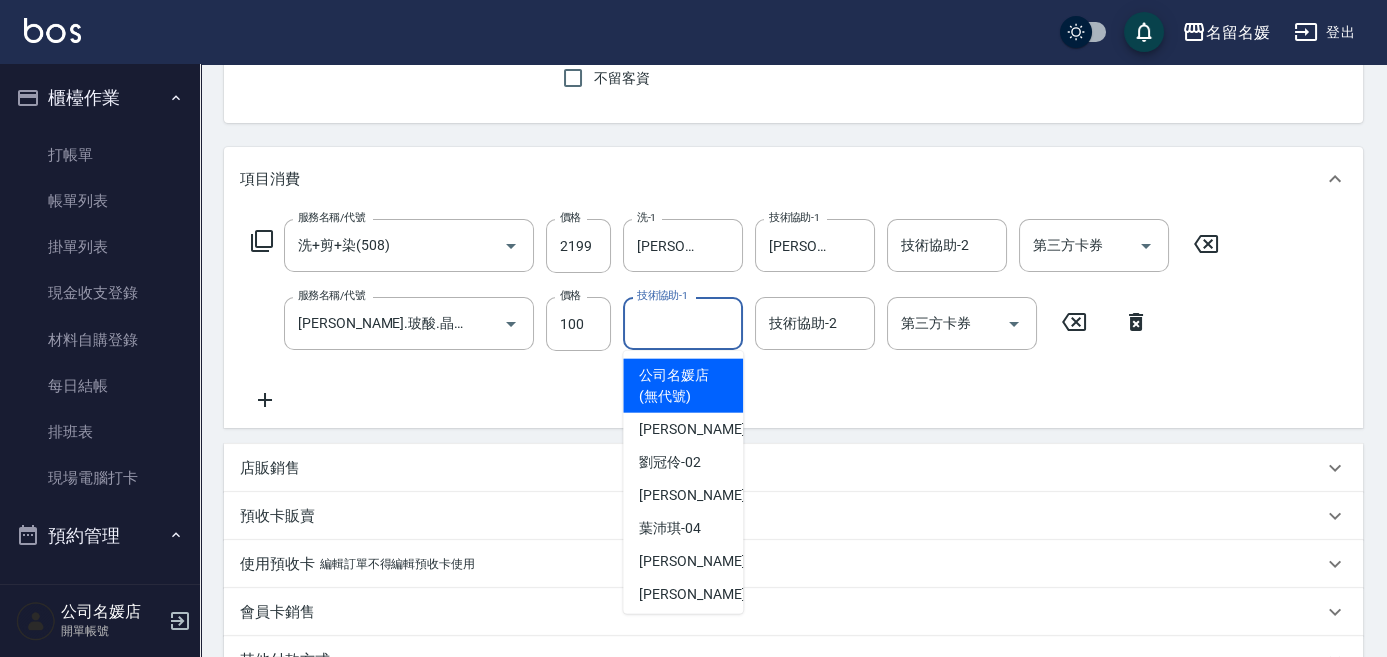 click on "技術協助-1" at bounding box center [683, 323] 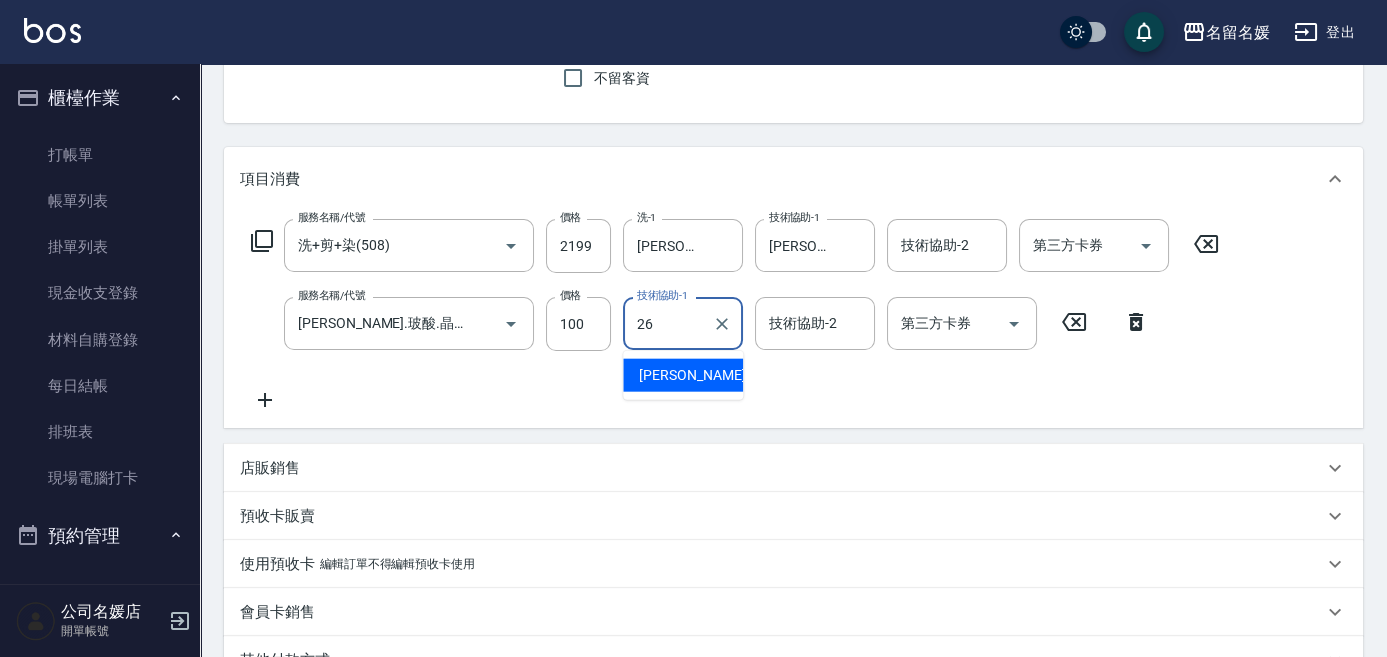 type on "[PERSON_NAME]-26" 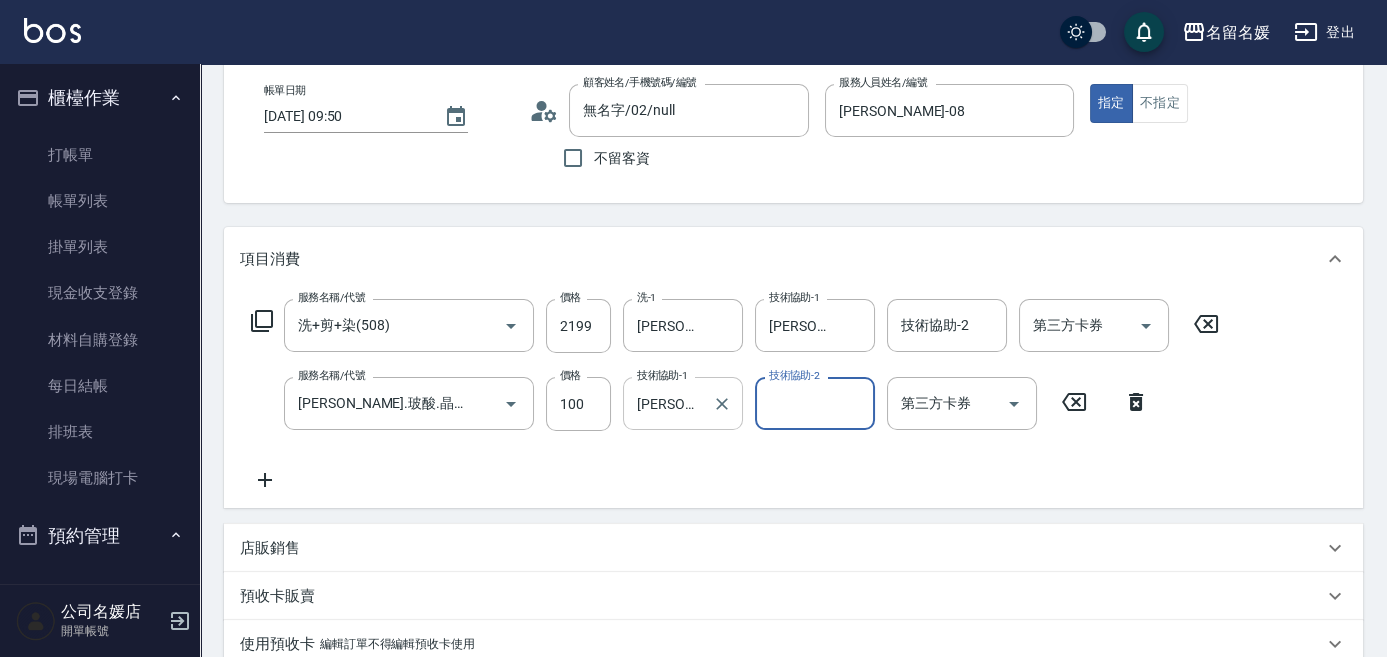 scroll, scrollTop: 90, scrollLeft: 0, axis: vertical 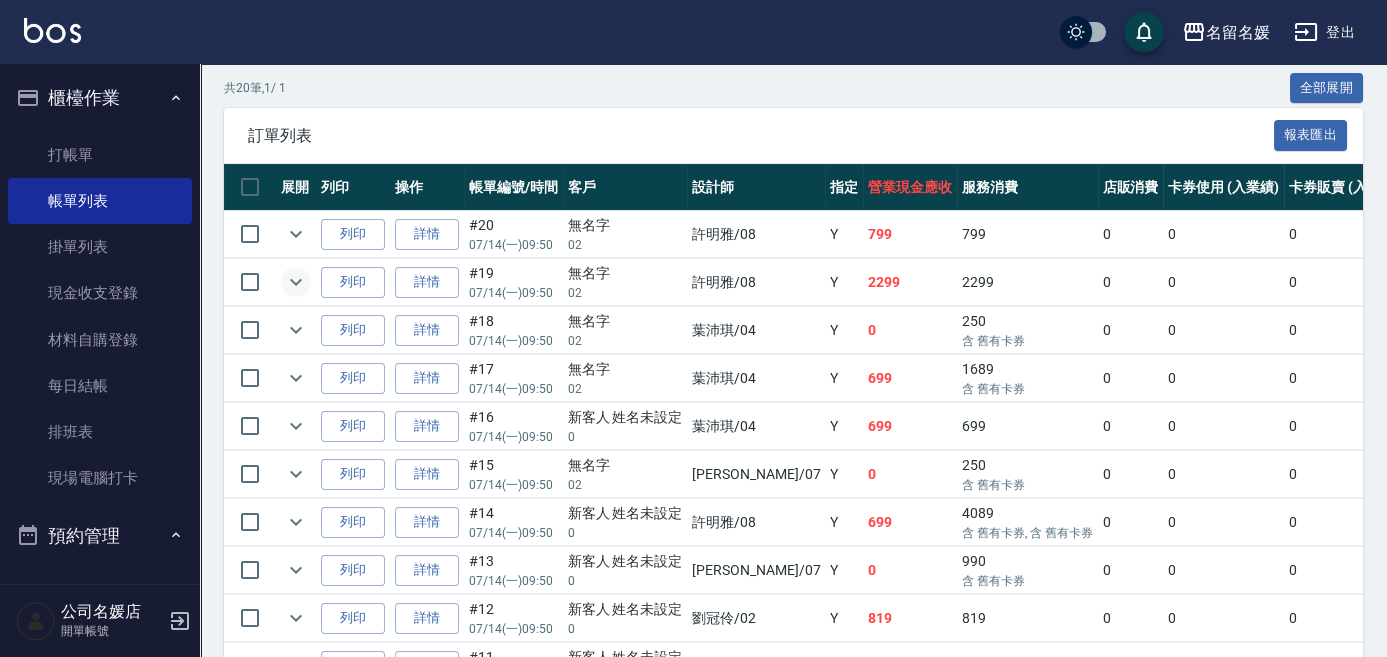 click 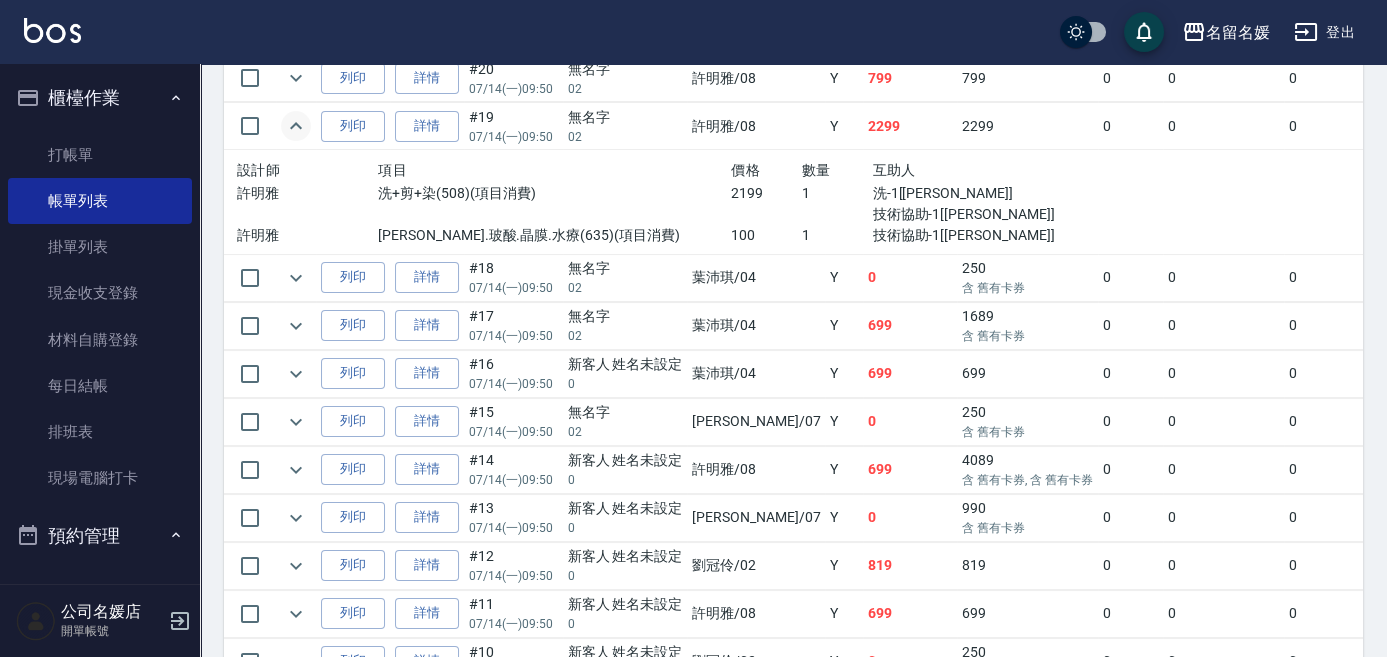 scroll, scrollTop: 727, scrollLeft: 0, axis: vertical 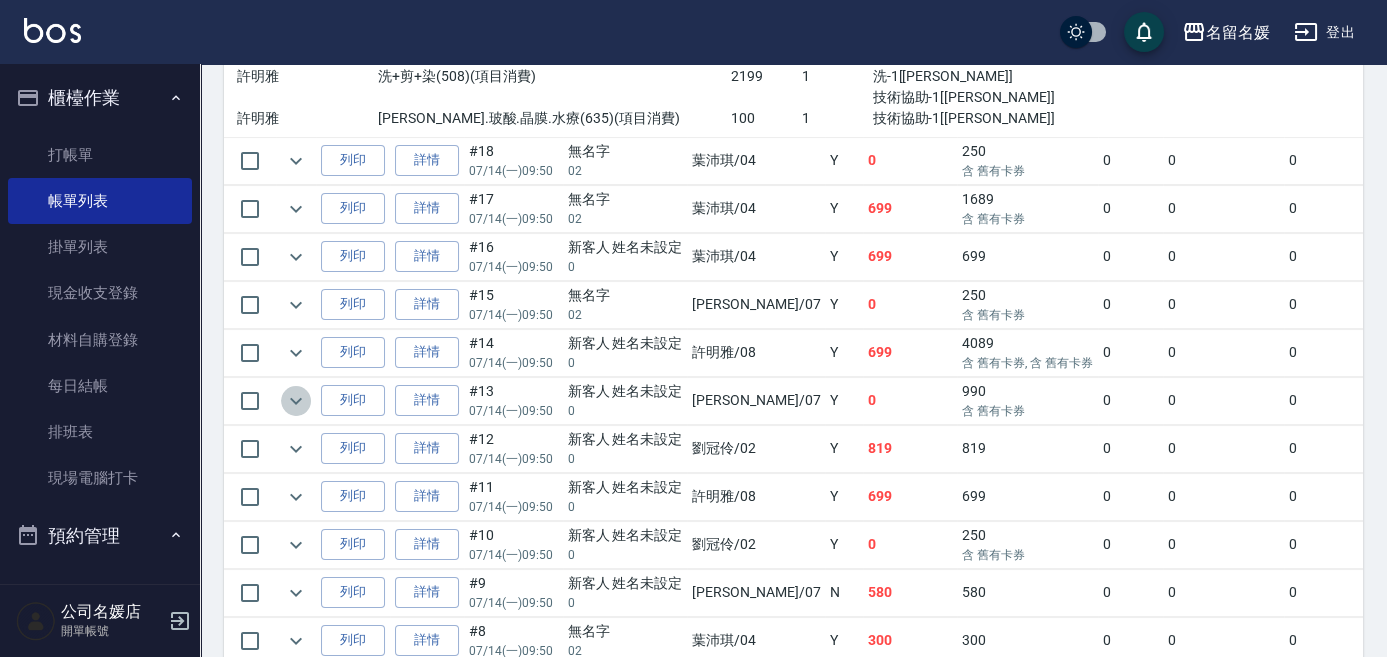 click 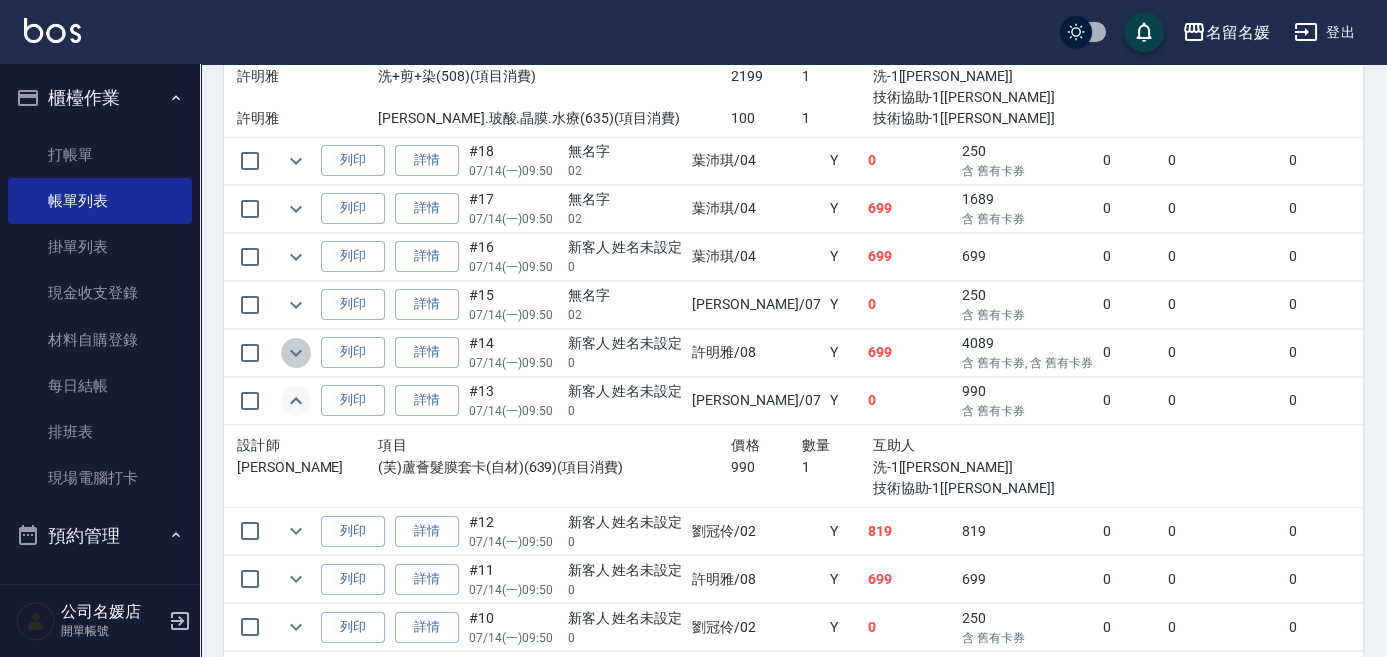 click 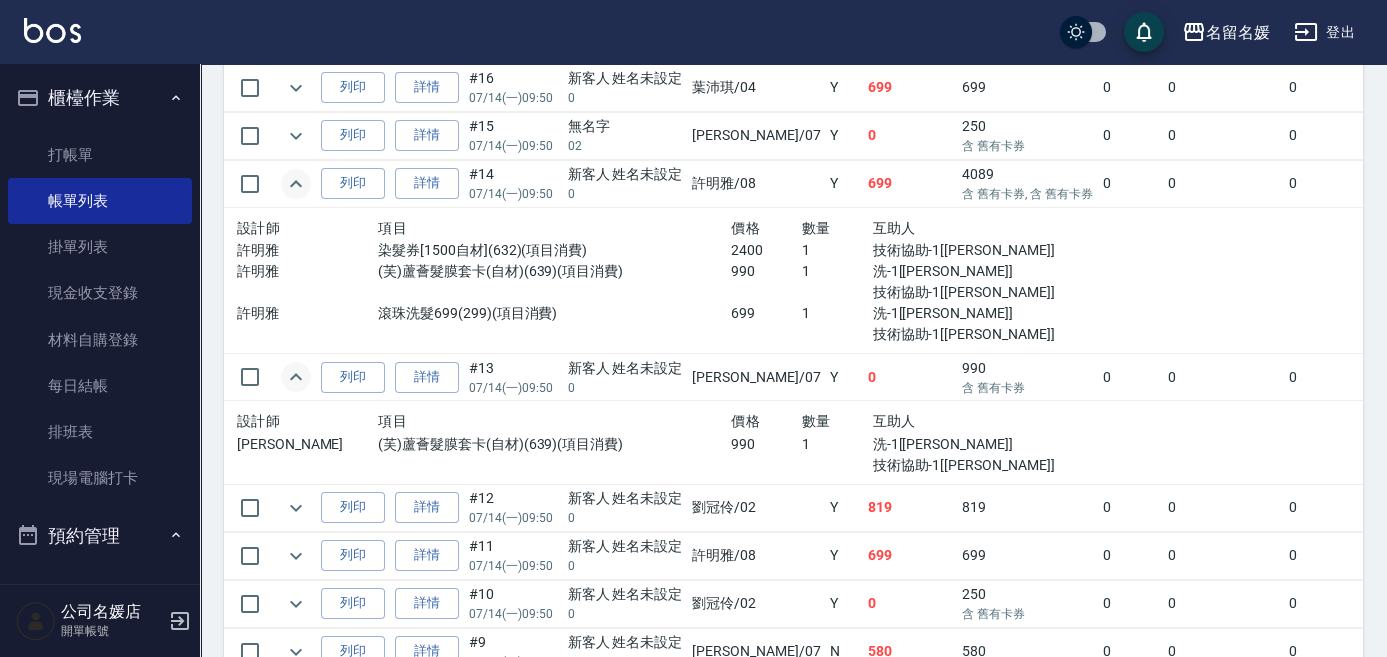 scroll, scrollTop: 909, scrollLeft: 0, axis: vertical 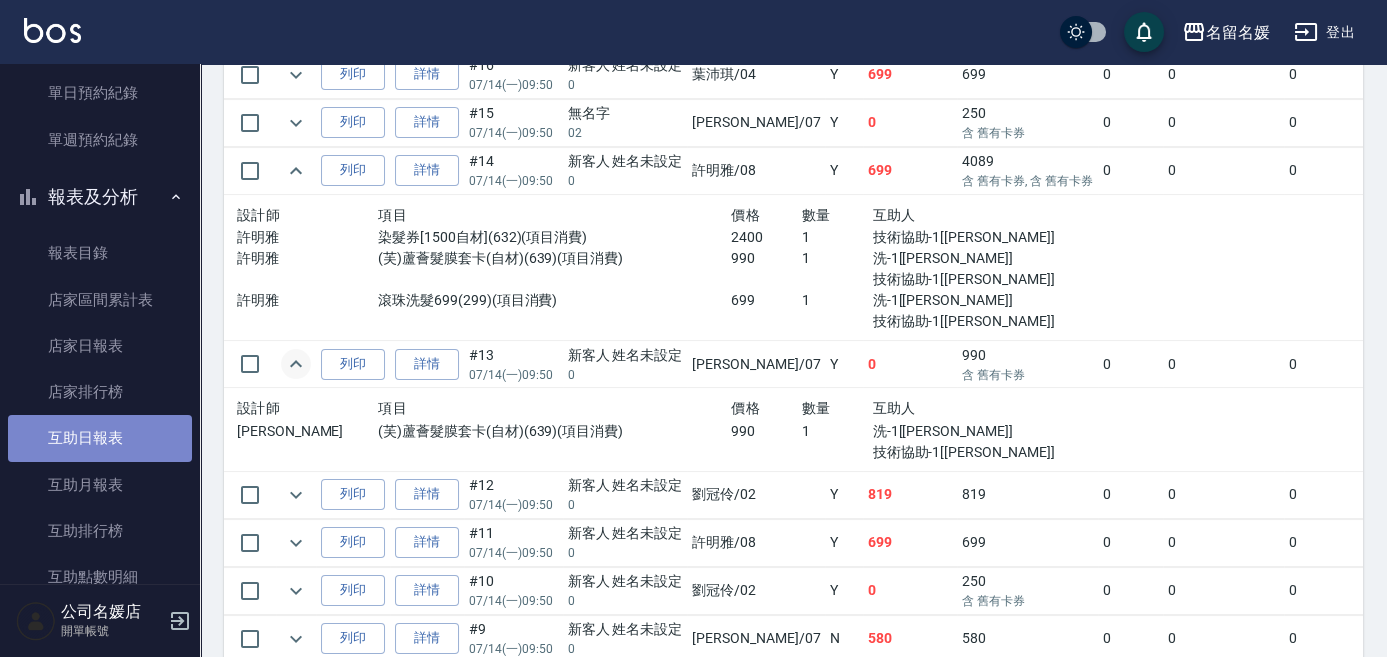 click on "互助日報表" at bounding box center (100, 438) 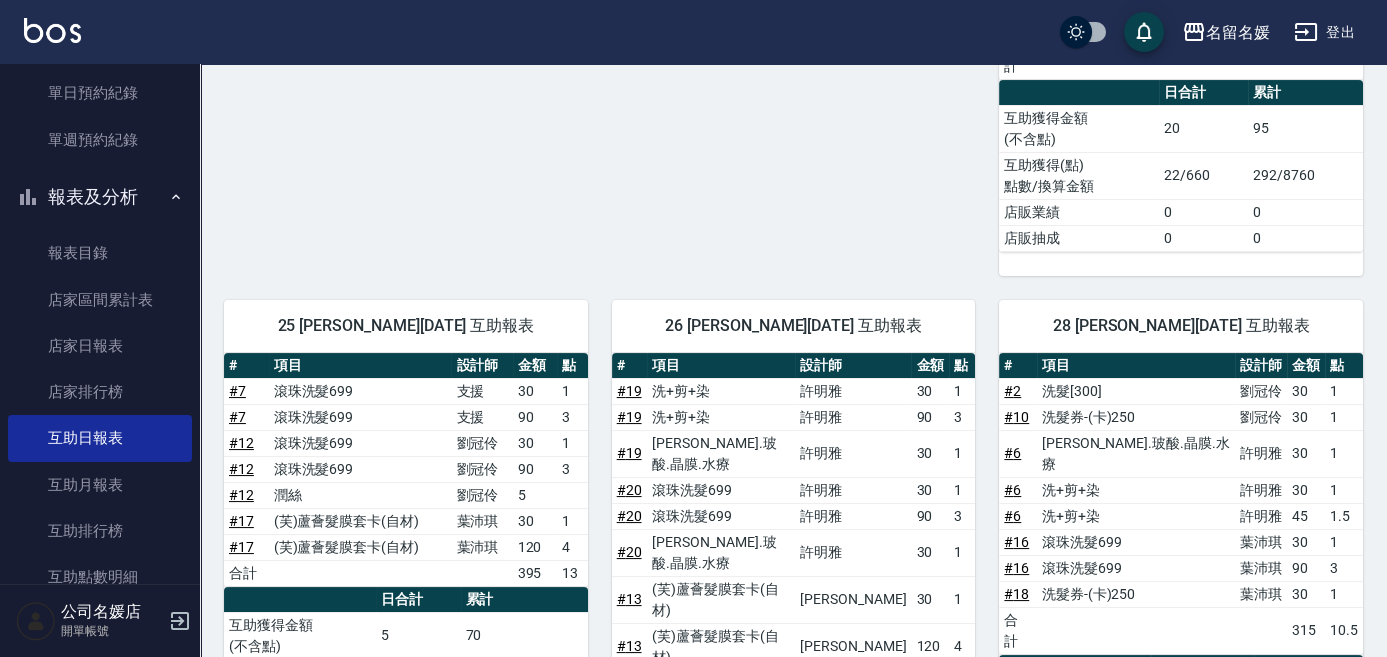 scroll, scrollTop: 727, scrollLeft: 0, axis: vertical 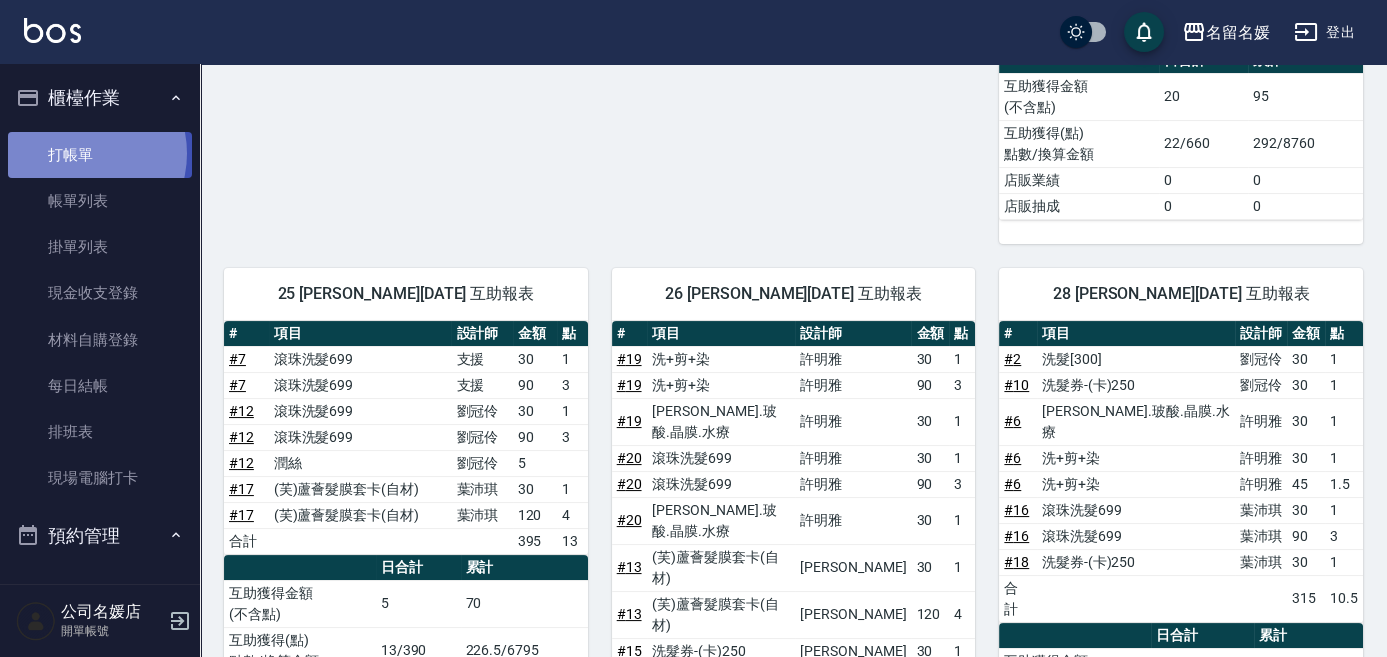 click on "打帳單" at bounding box center [100, 155] 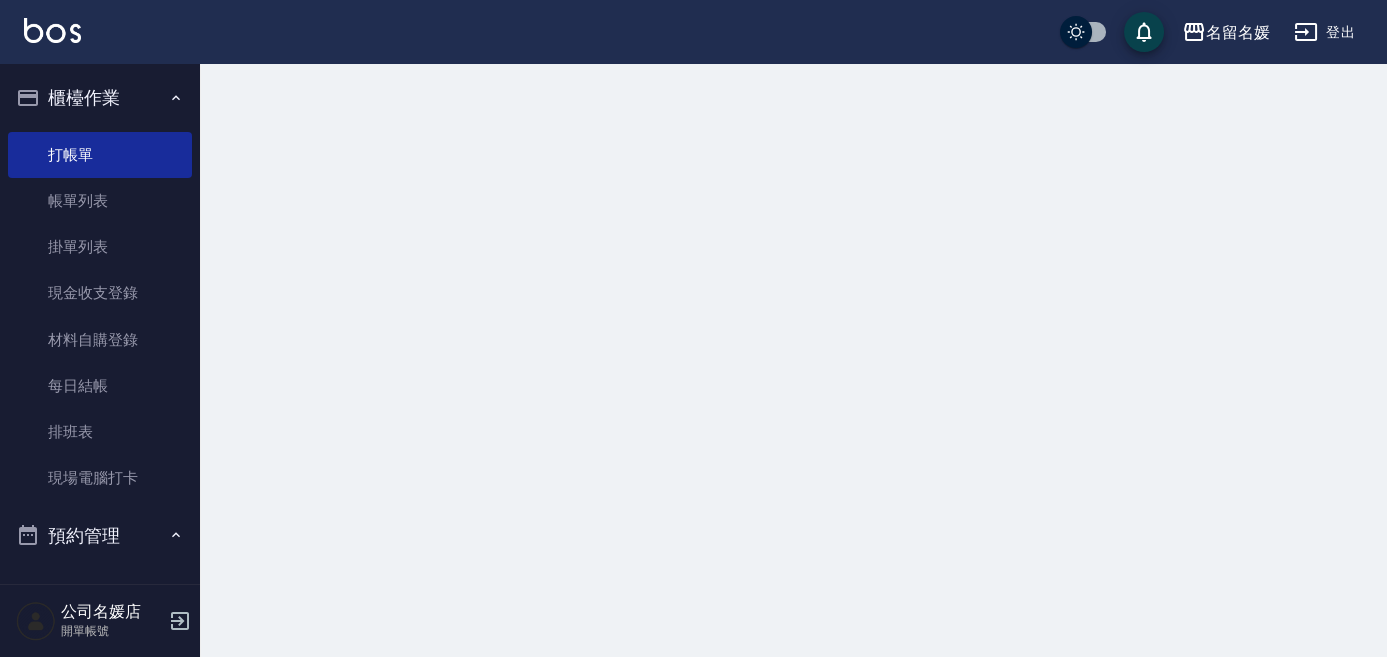 scroll, scrollTop: 0, scrollLeft: 0, axis: both 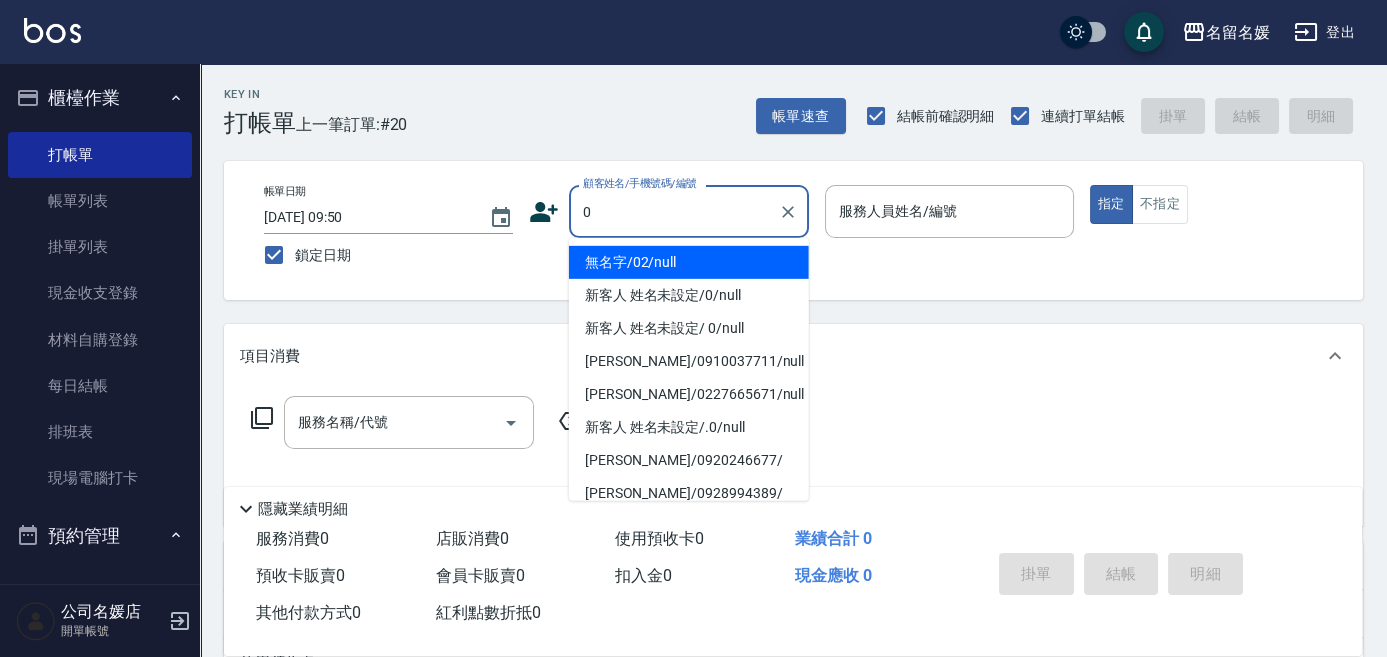 type on "0" 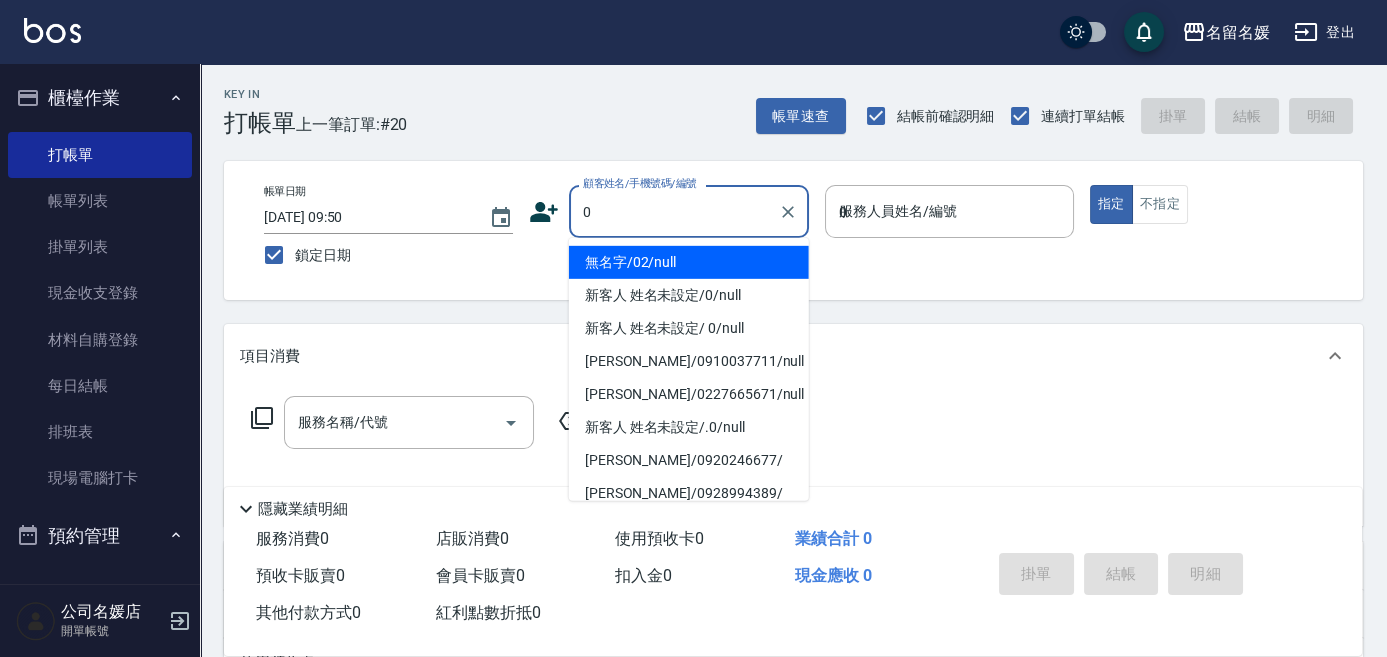 type on "無名字/02/null" 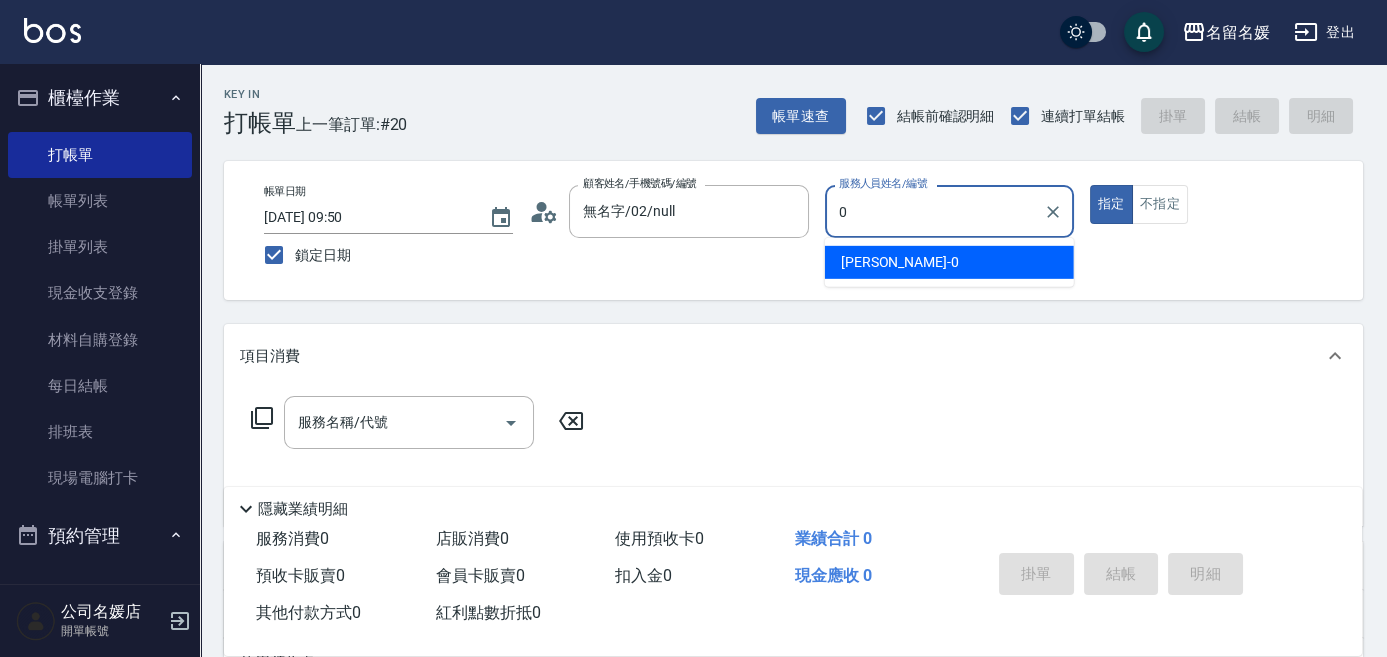 type on "08" 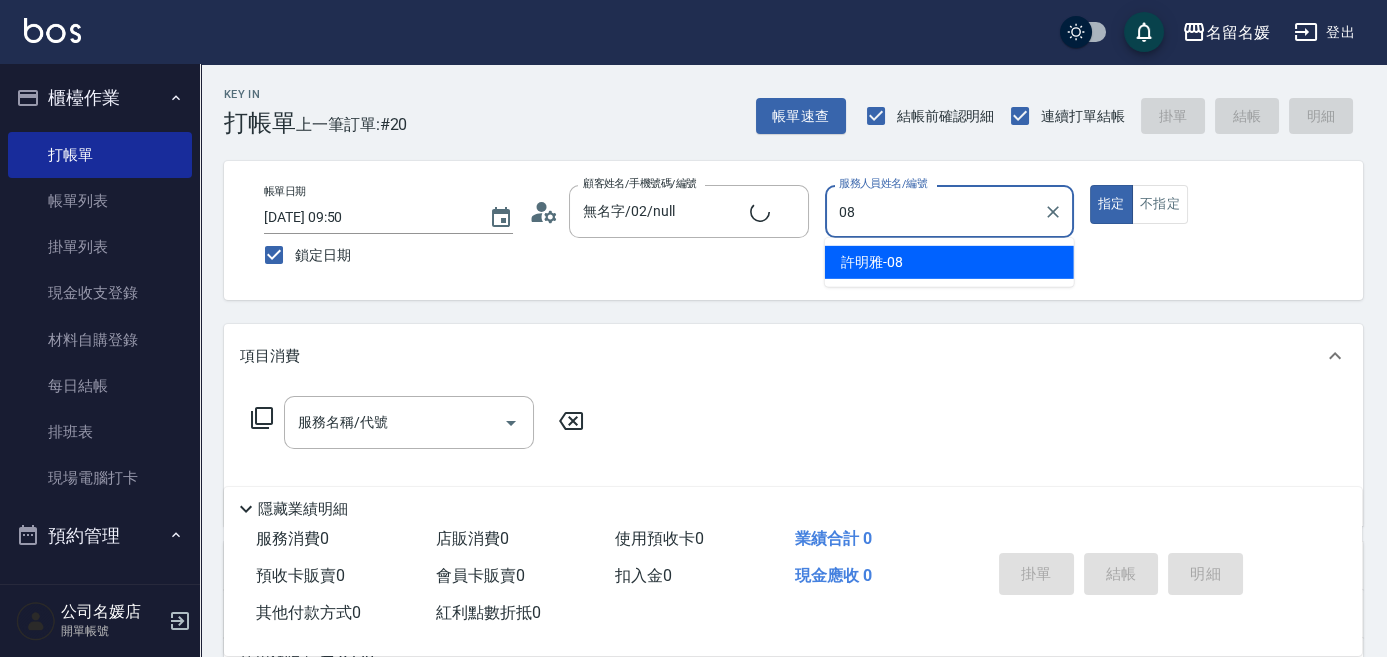 type on "新客人 姓名未設定/0/null" 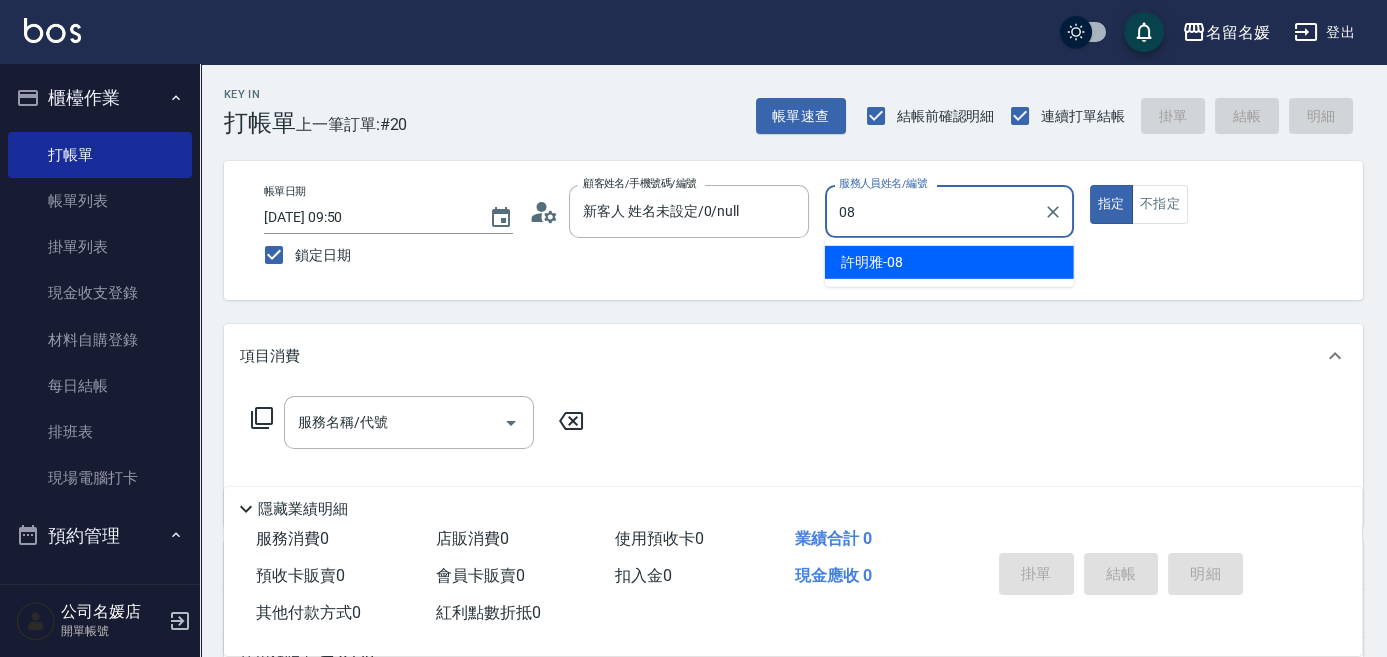 type on "[PERSON_NAME]-08" 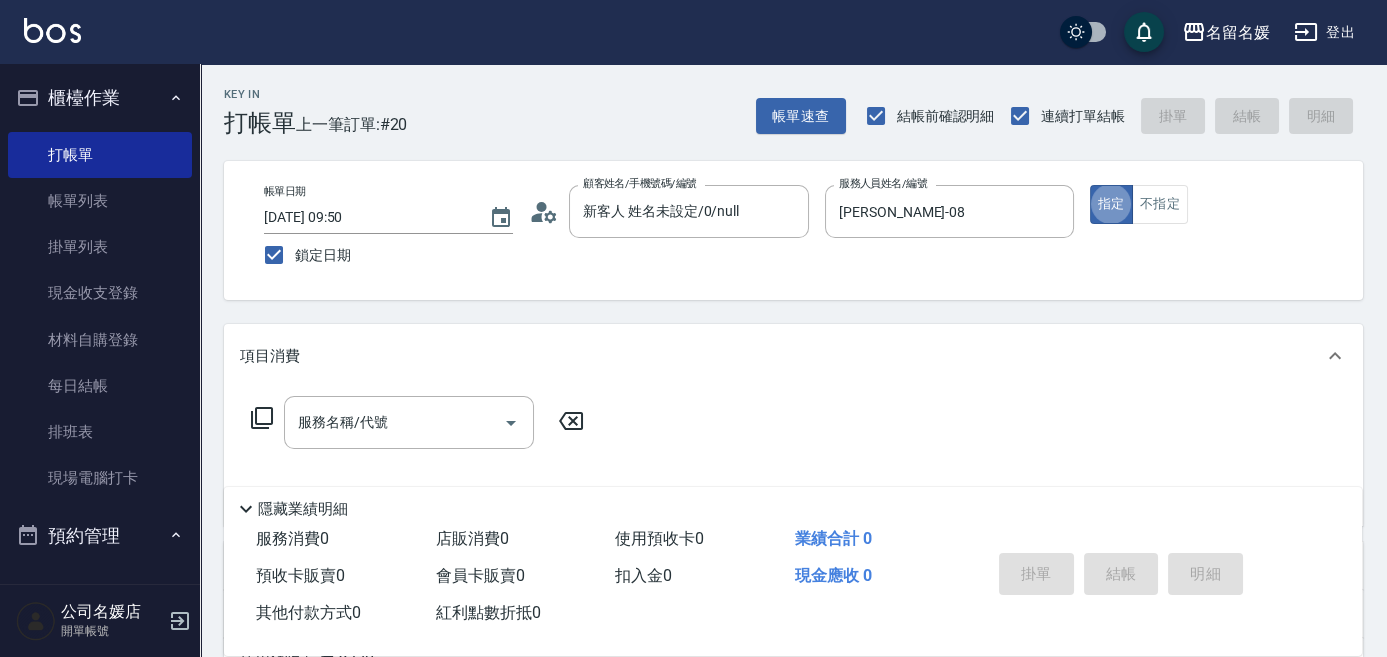 type on "true" 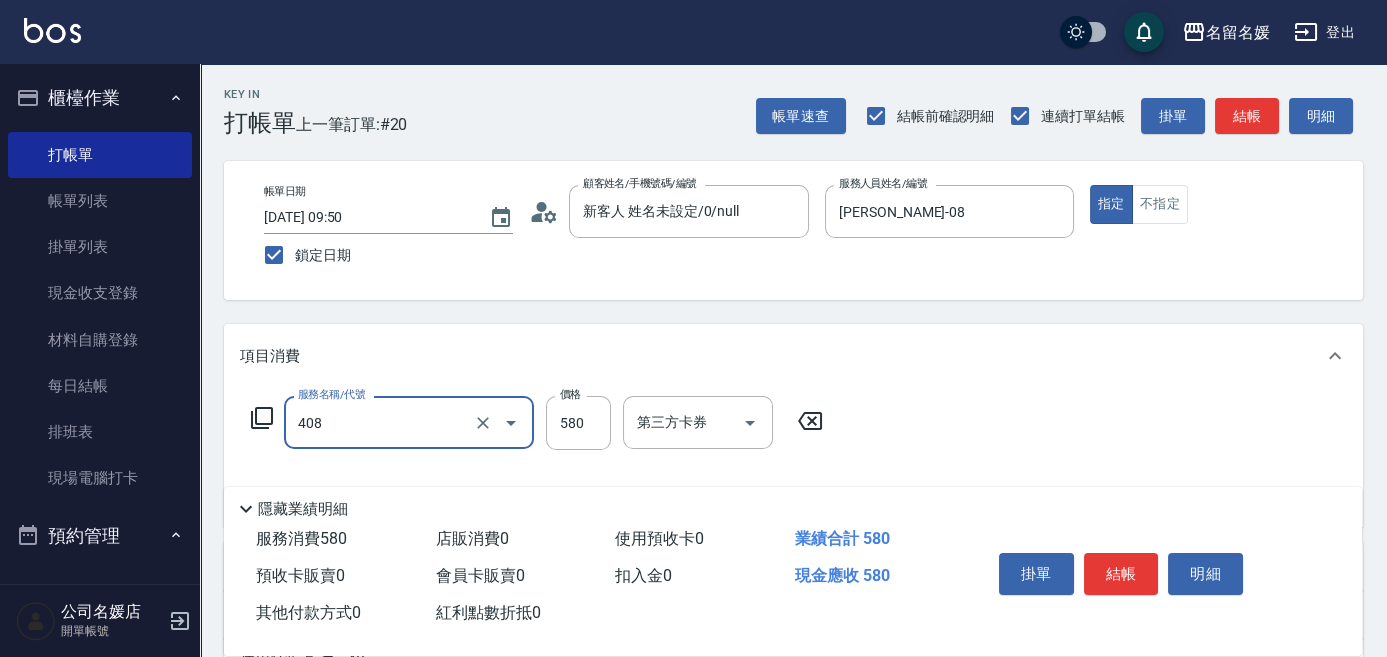 type on "剪髮(580)(408)" 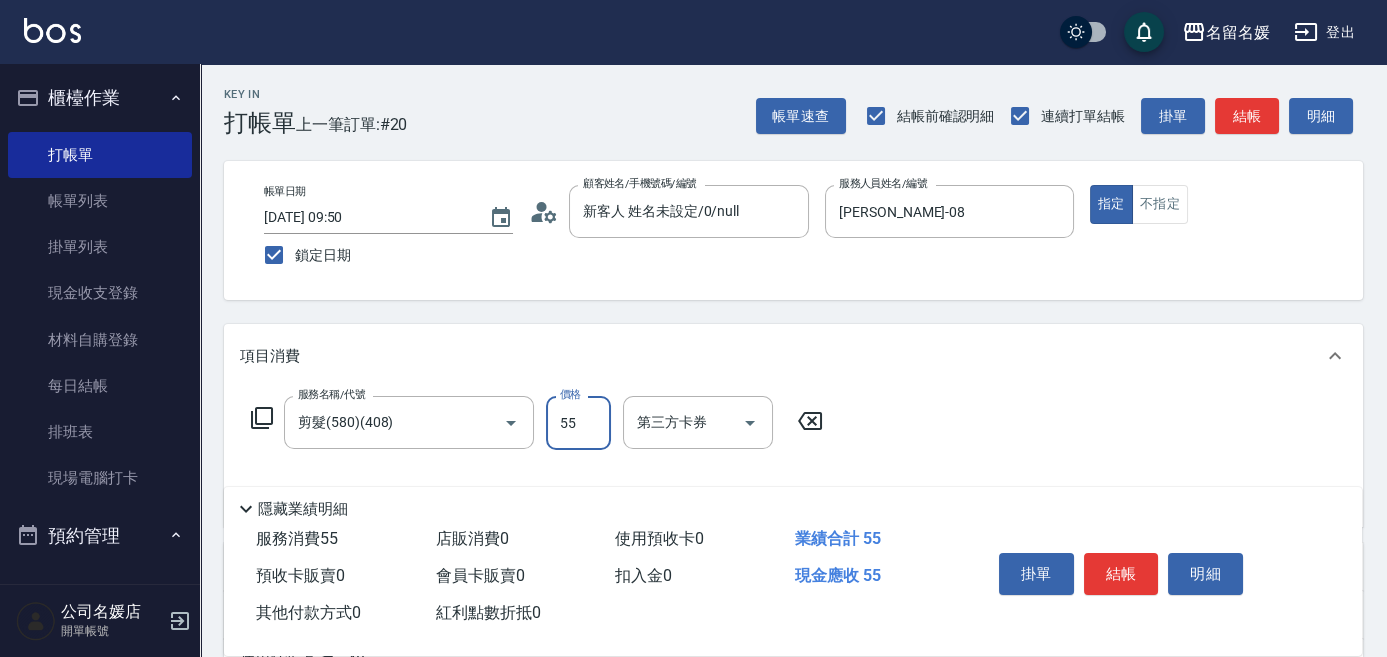 type on "550" 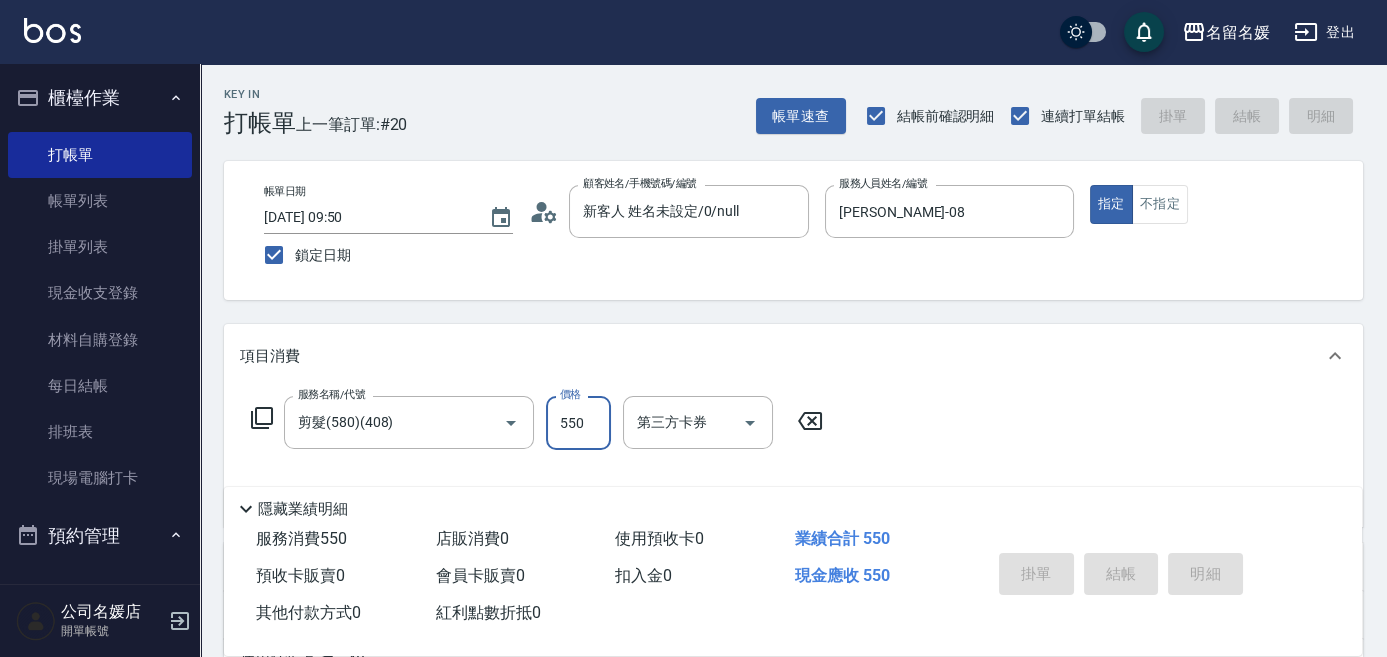 type 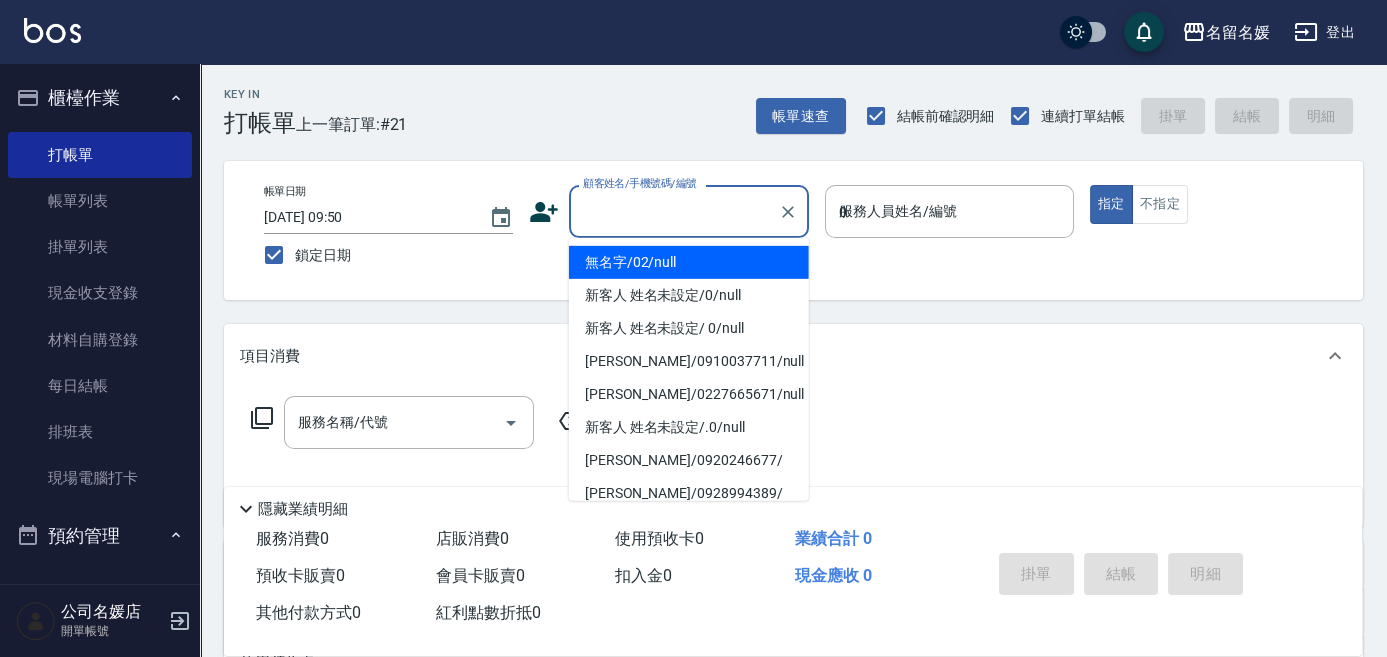 type on "07" 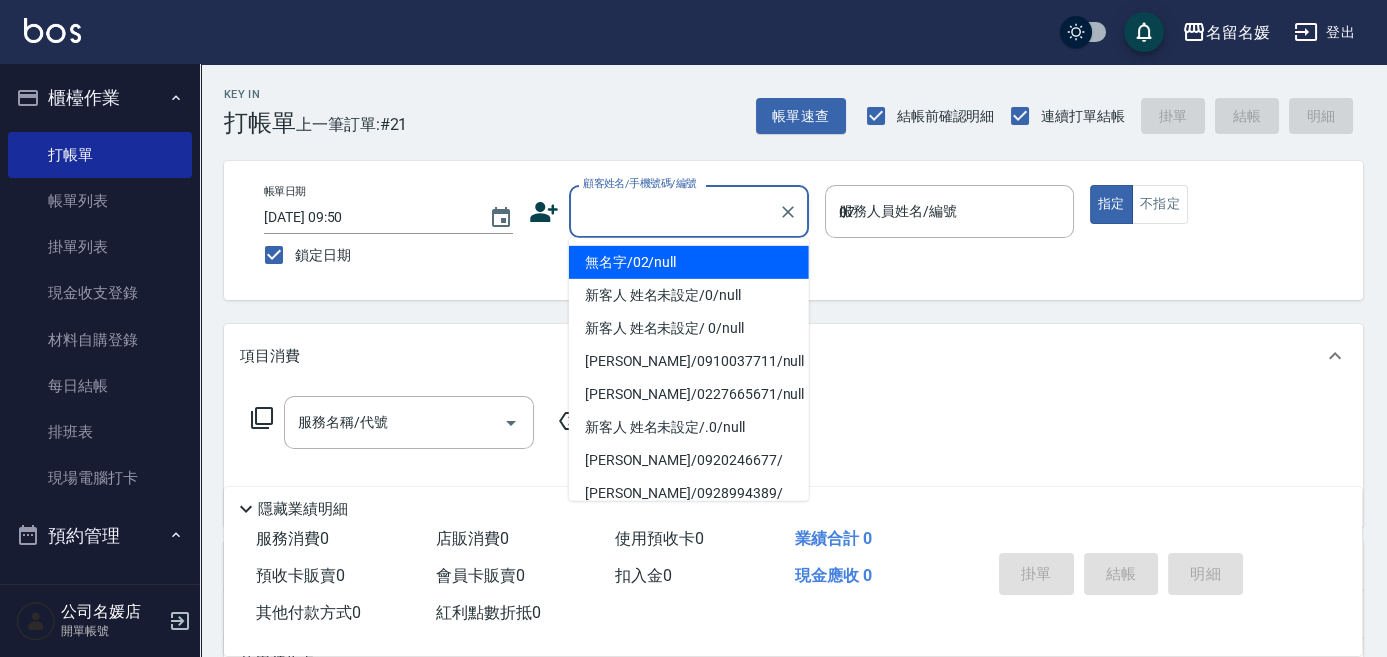 type on "無名字/02/null" 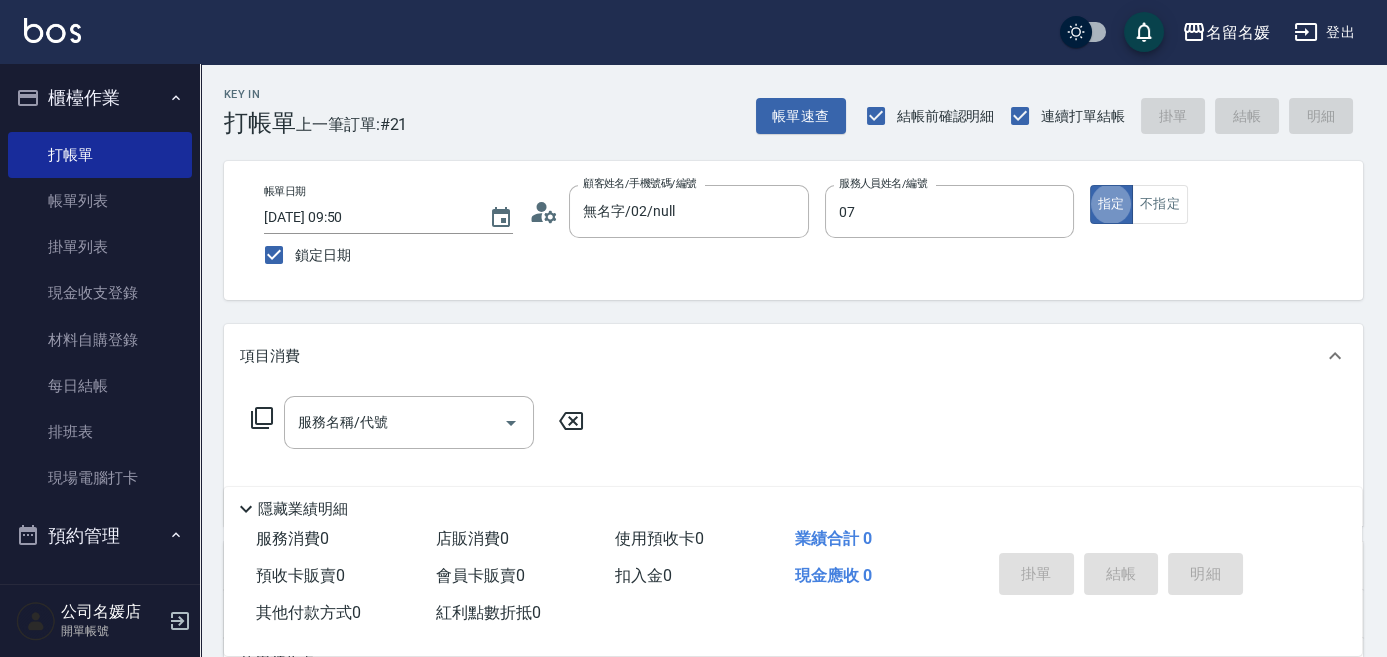 type on "[PERSON_NAME]-07" 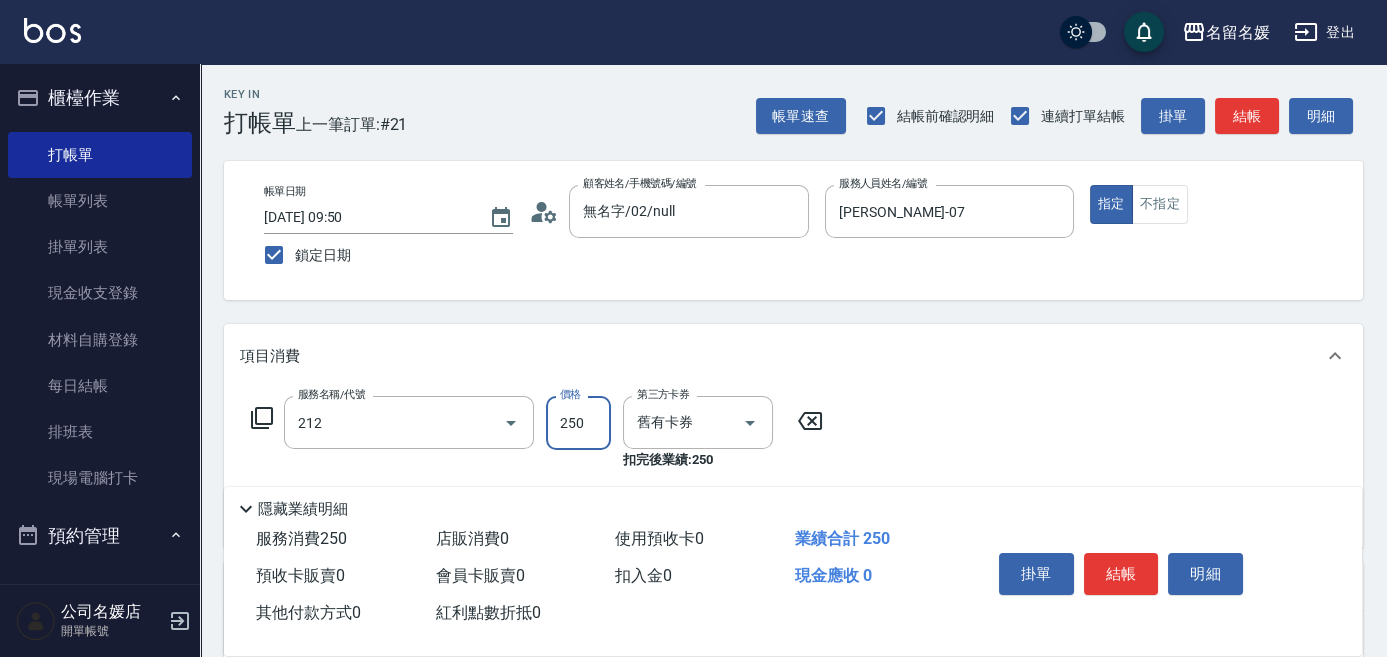 type on "洗髮券-(卡)250(212)" 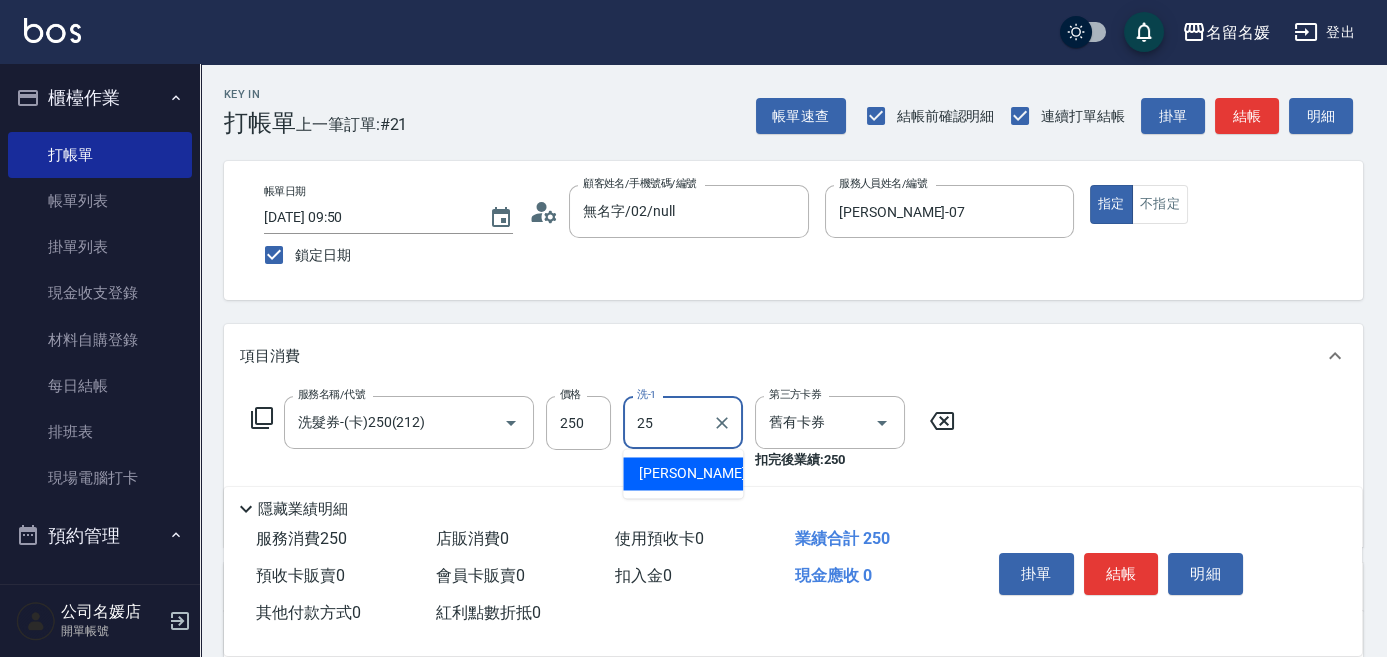 type on "[PERSON_NAME]-25" 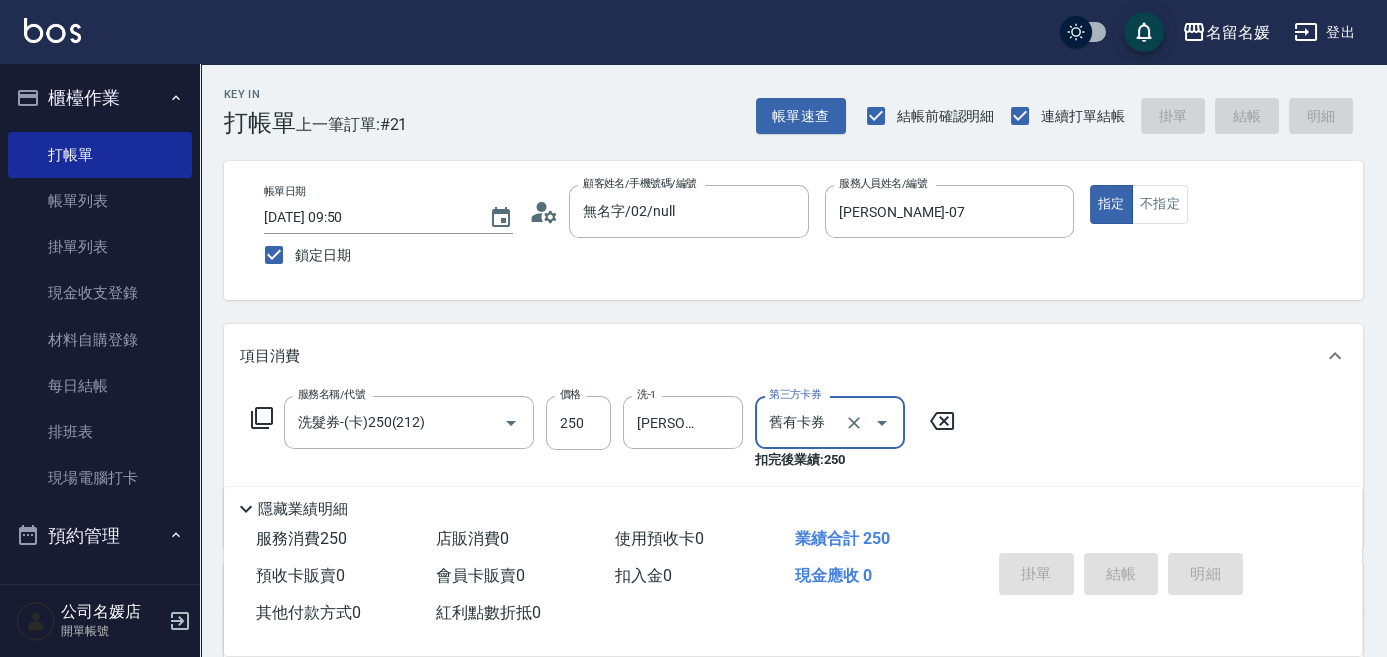 type 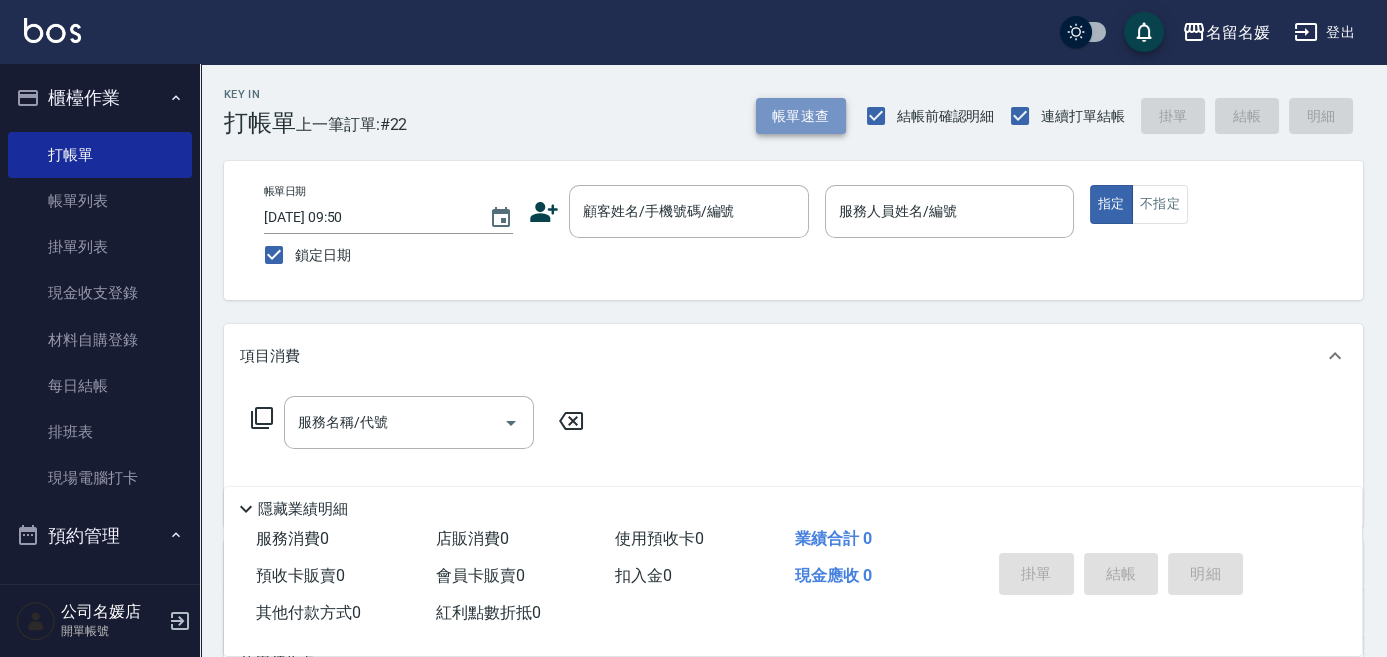 click on "帳單速查" at bounding box center [801, 116] 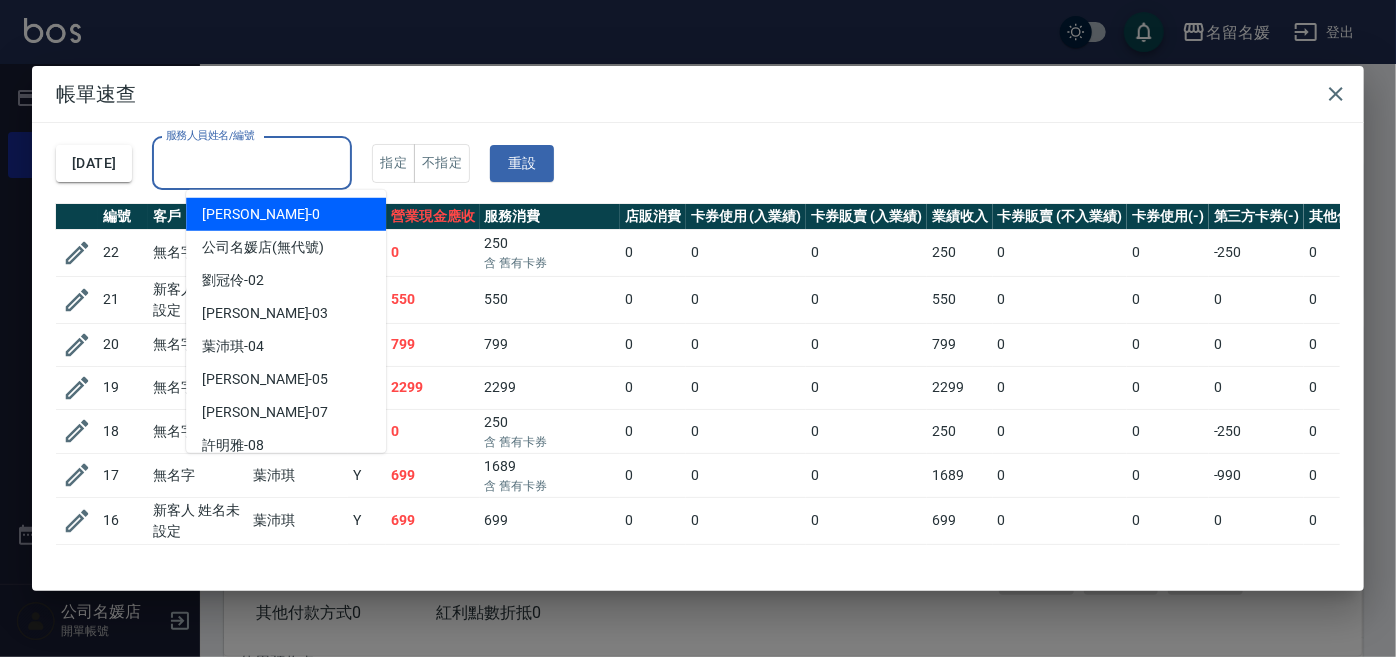 click on "服務人員姓名/編號 服務人員姓名/編號" at bounding box center (252, 163) 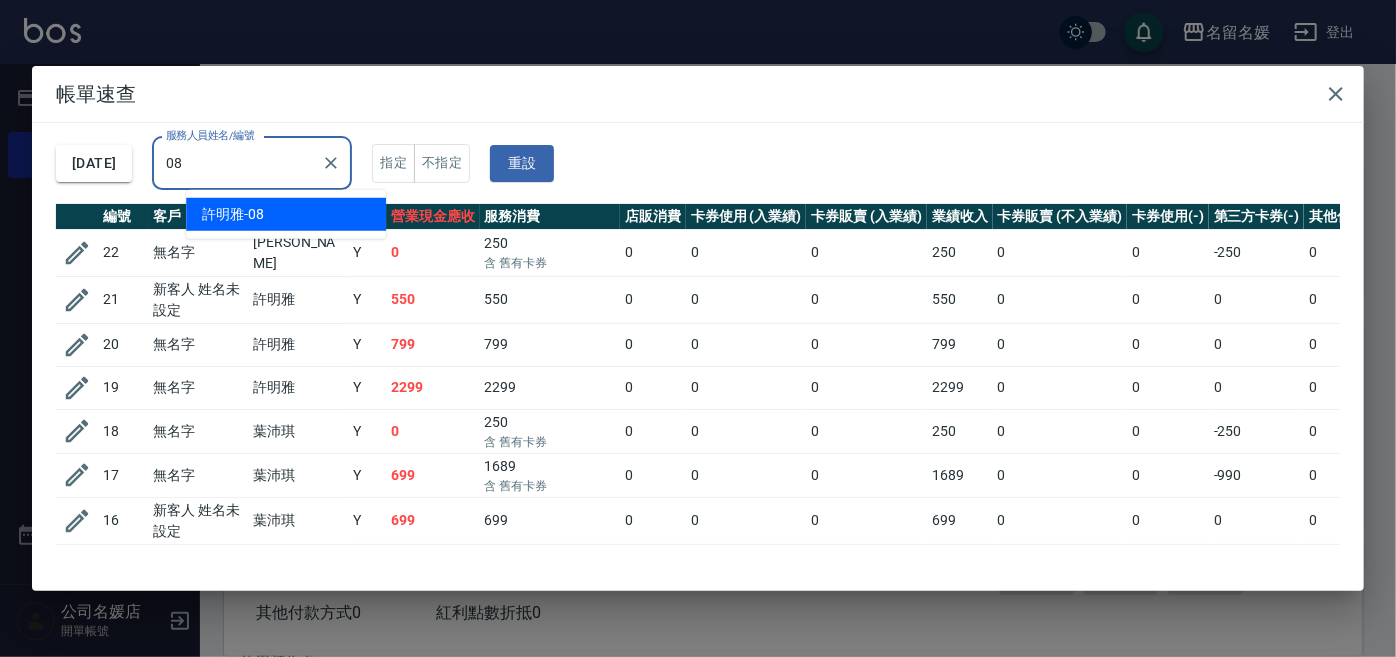 click on "[PERSON_NAME]-08" at bounding box center [286, 214] 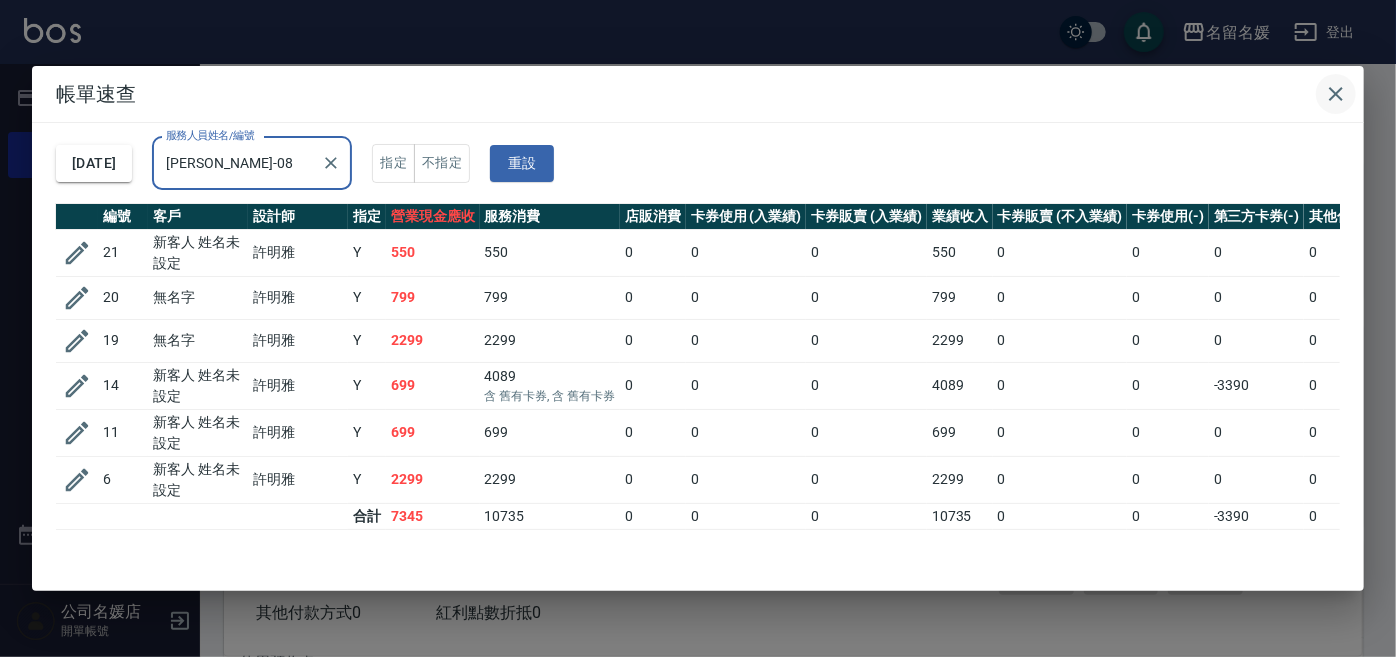 type on "[PERSON_NAME]-08" 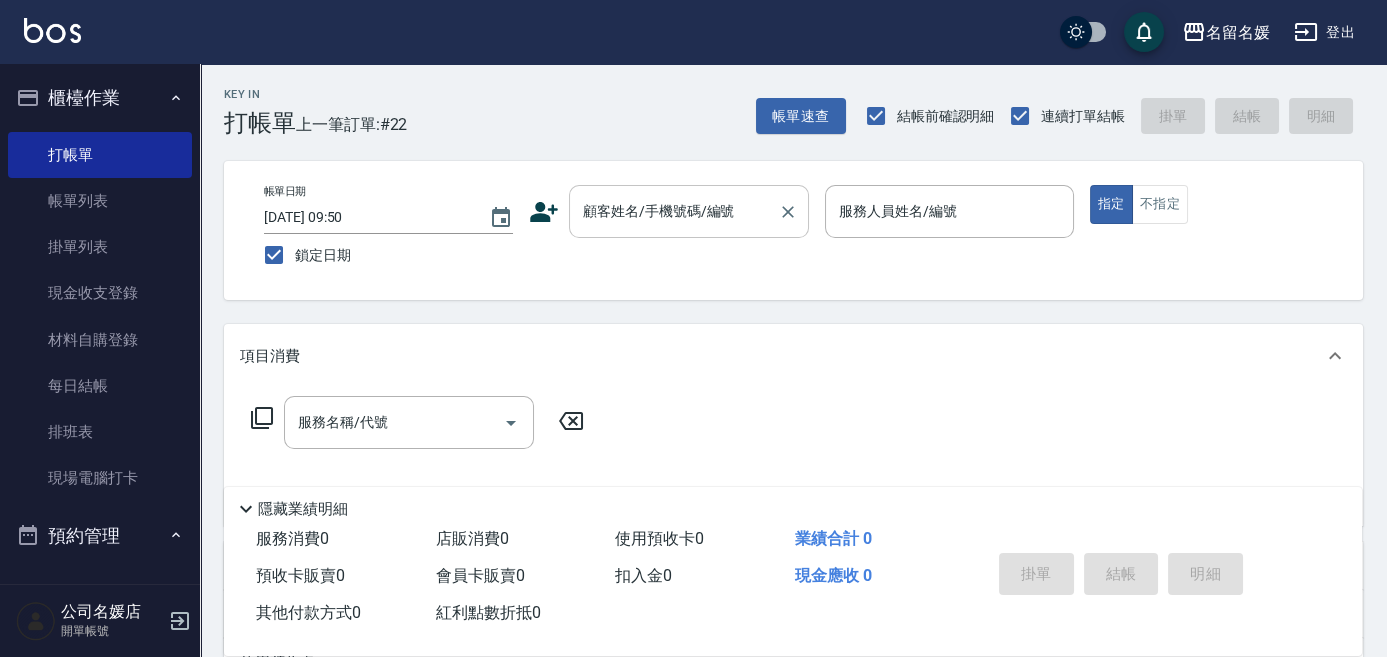 click on "顧客姓名/手機號碼/編號 顧客姓名/手機號碼/編號" at bounding box center [689, 211] 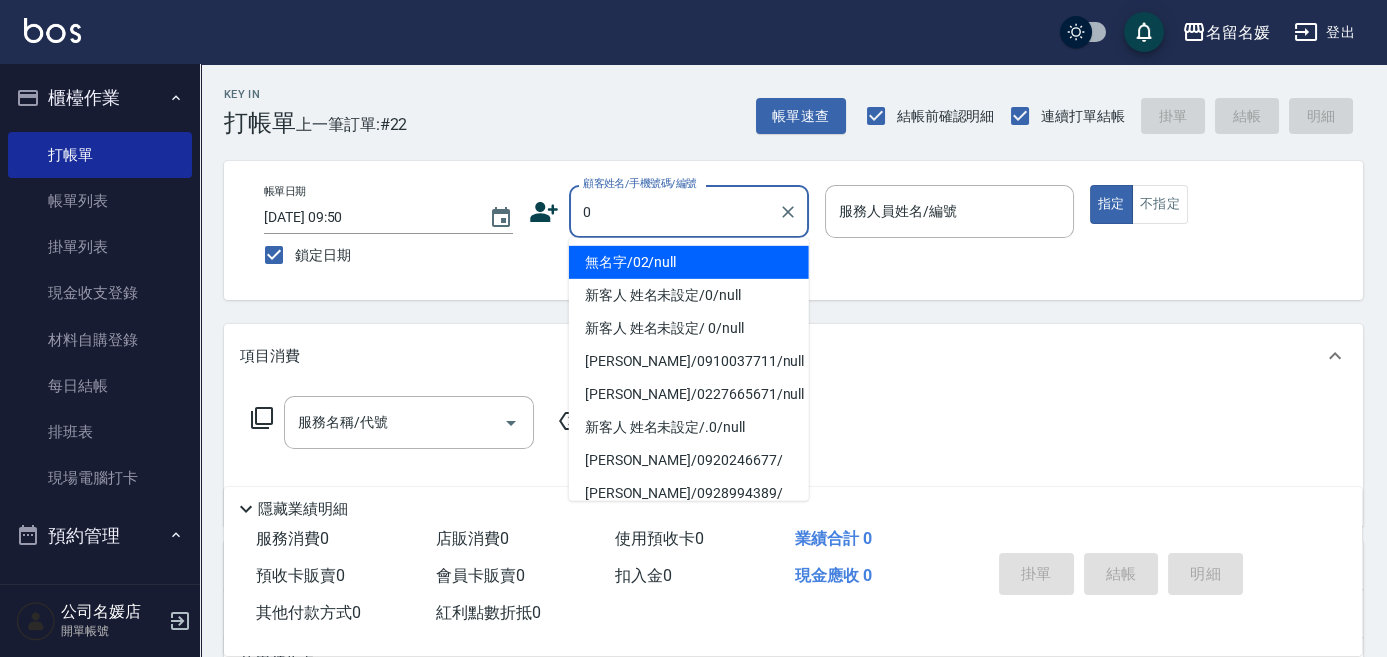 type on "無名字/02/null" 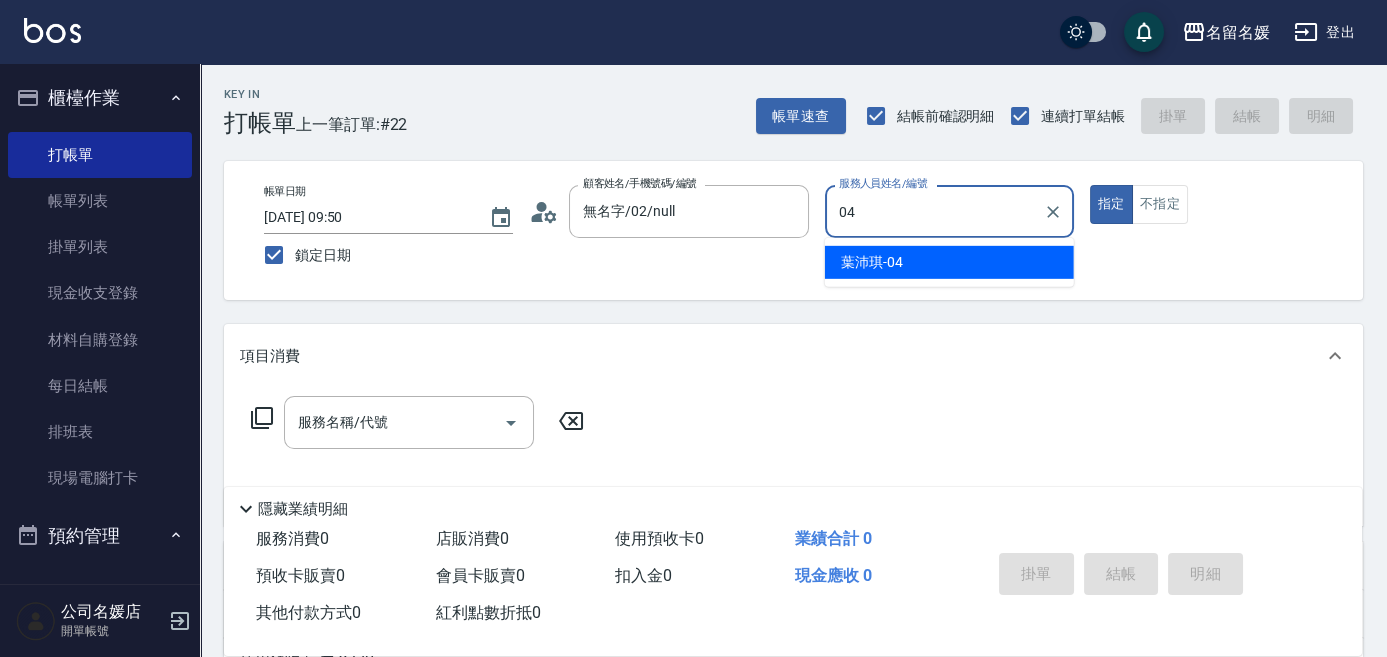 type on "[PERSON_NAME]-04" 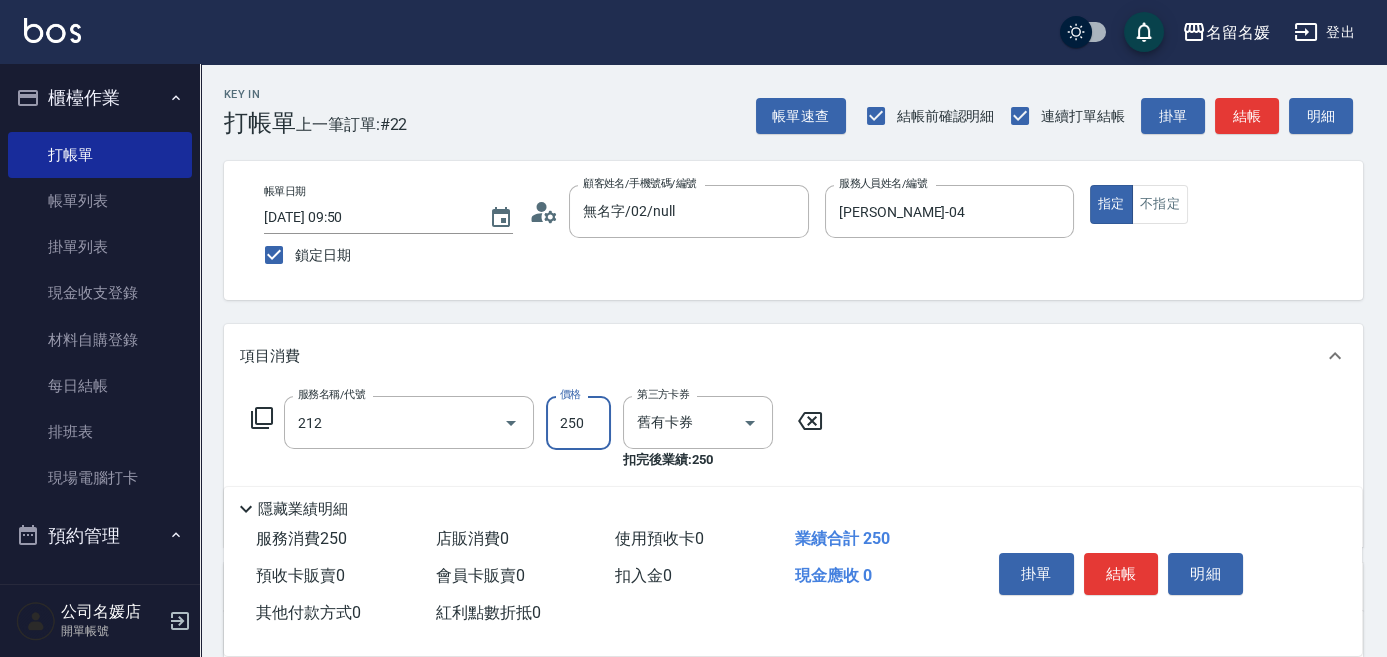 type on "洗髮券-(卡)250(212)" 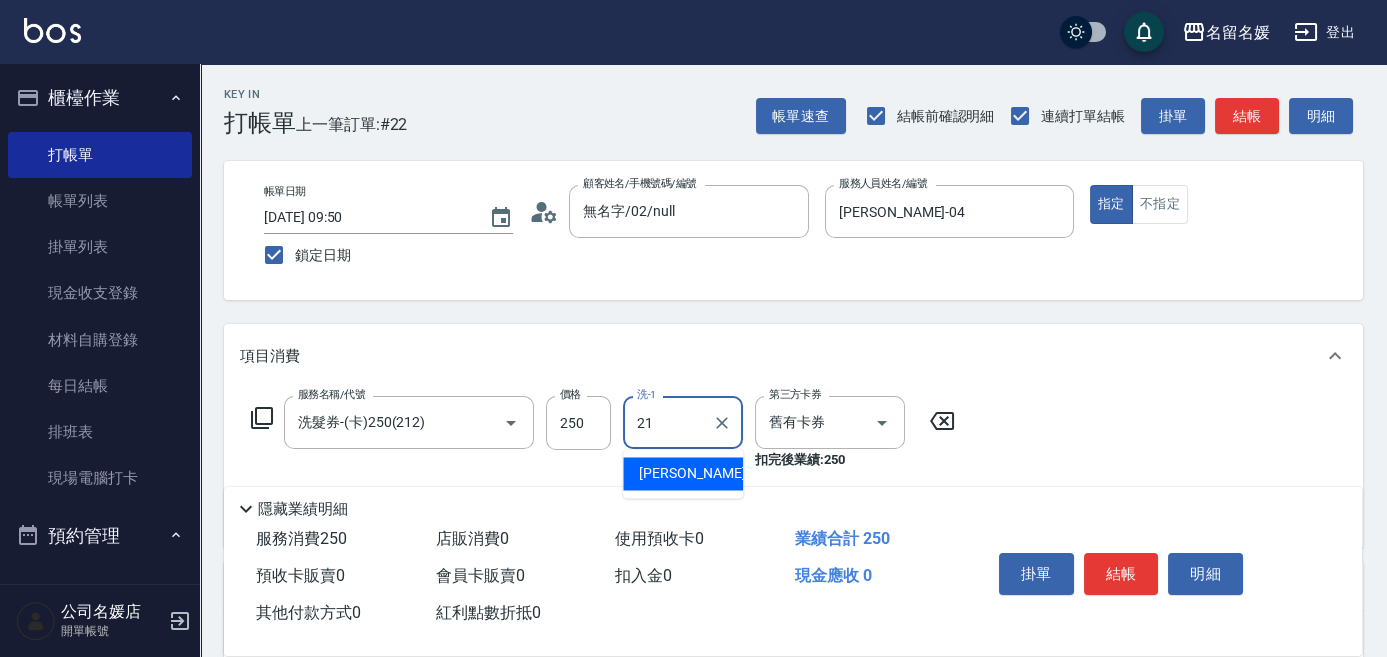 type on "[PERSON_NAME]-21" 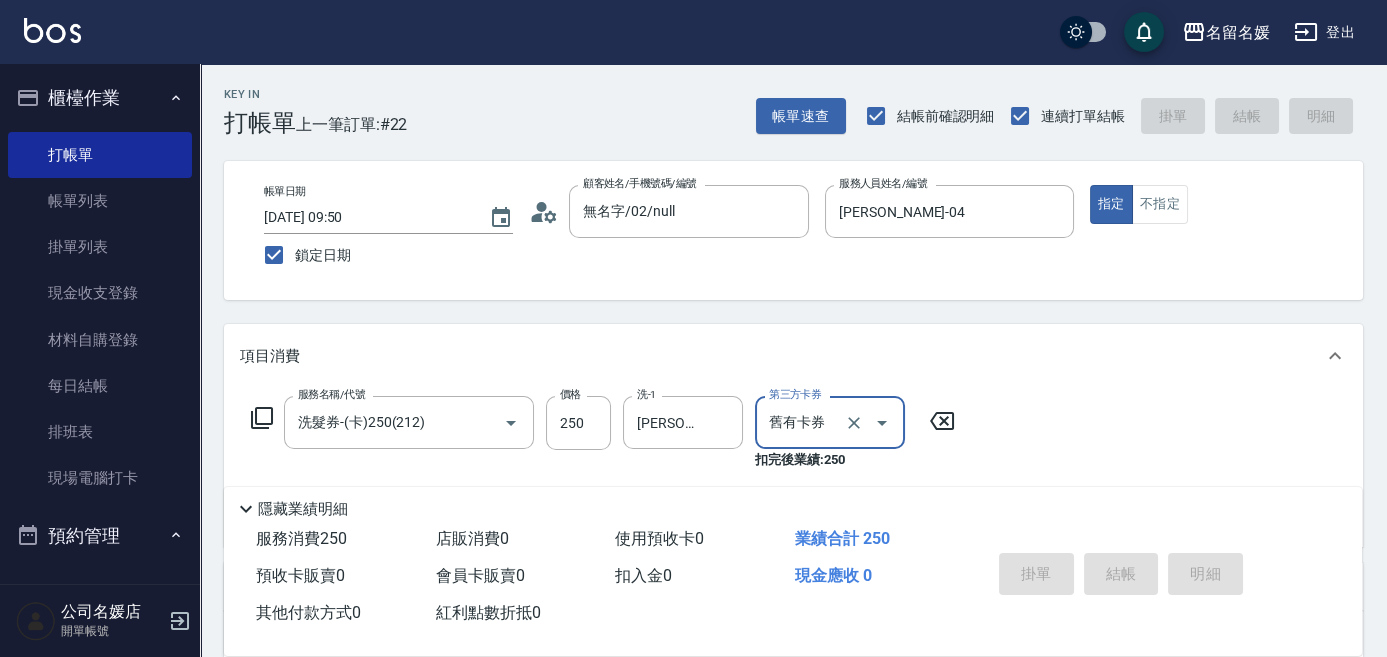 type 